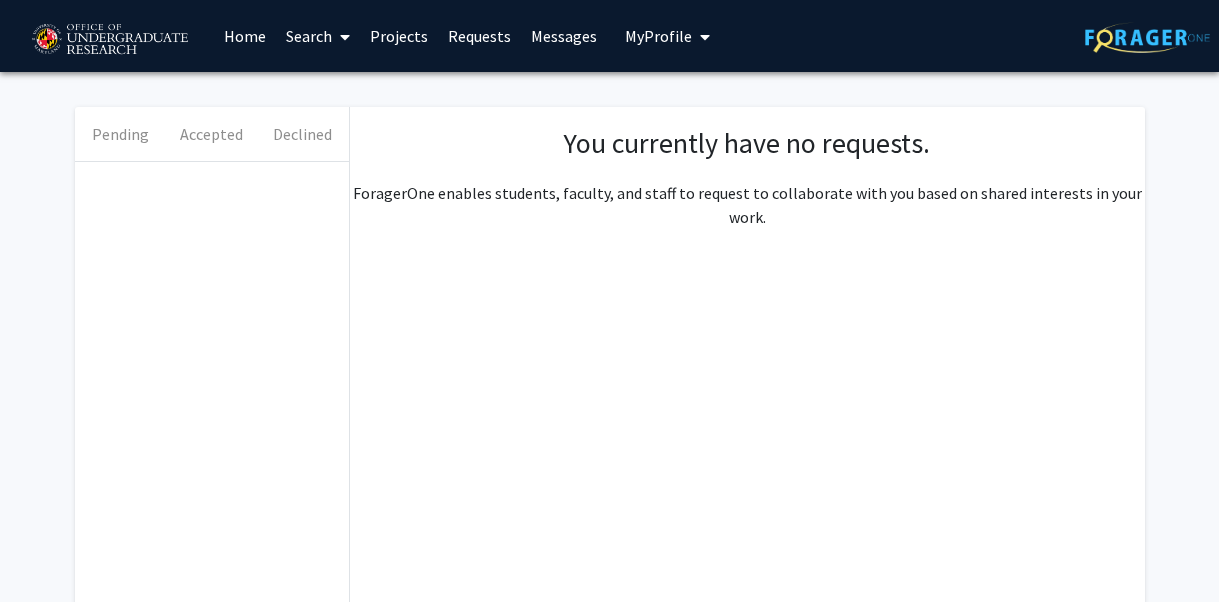 scroll, scrollTop: 0, scrollLeft: 0, axis: both 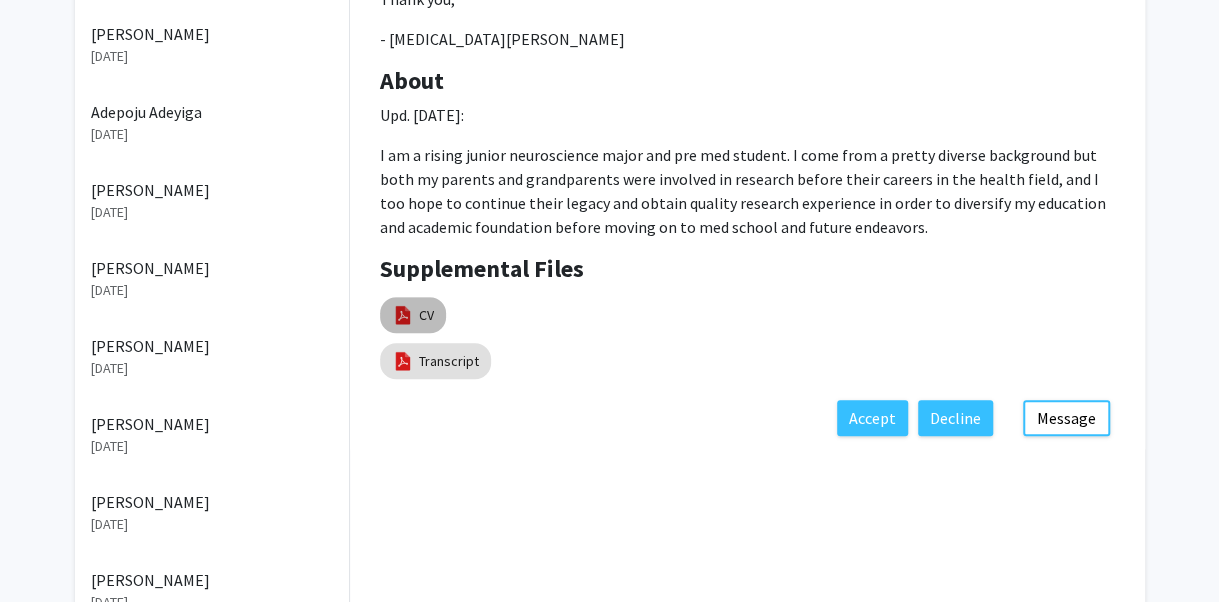 click at bounding box center [403, 315] 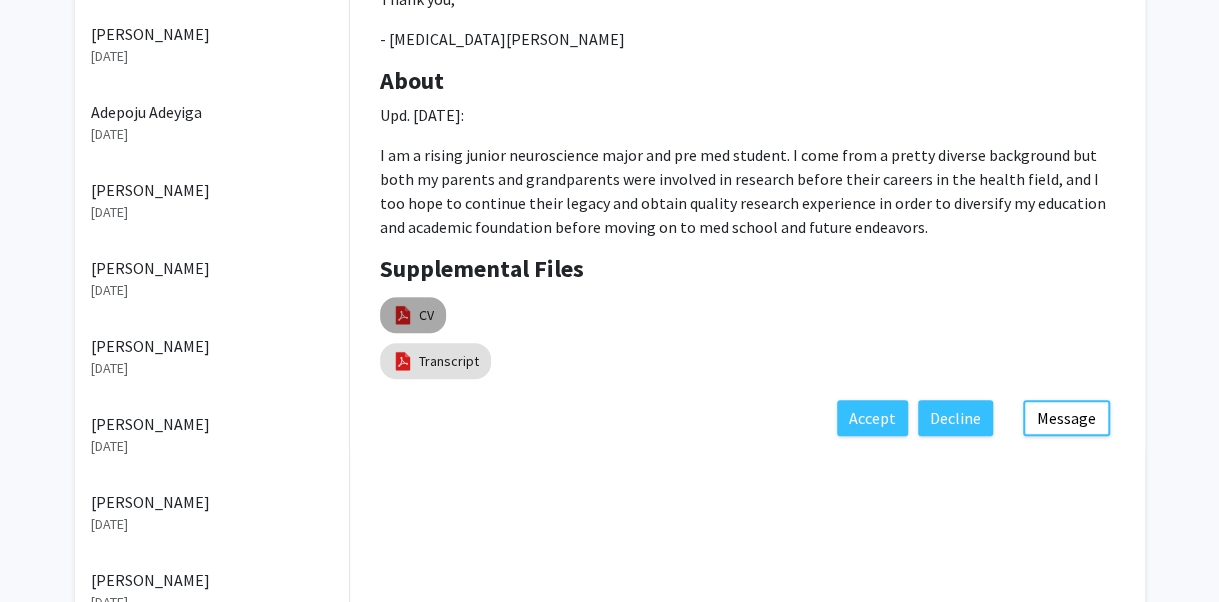 click at bounding box center (403, 315) 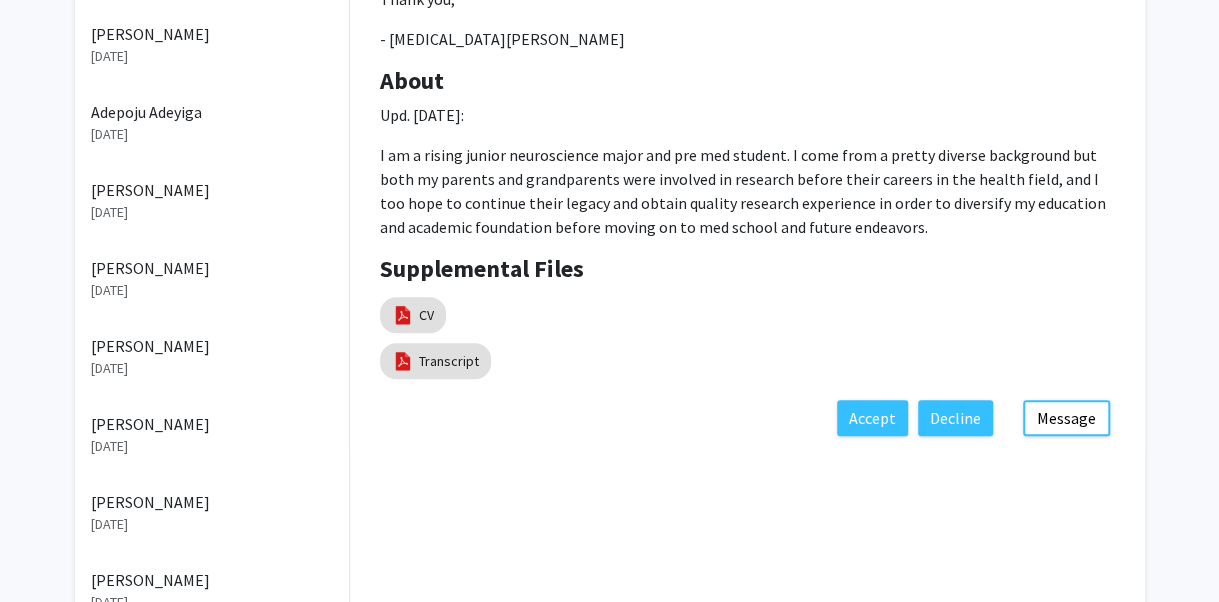 click on "Pending   Accepted   Declined   Sharanya Ravishanker   Jul 9, 2025   Nikita Vilcu   Jul 9, 2025   Rishit Roy   May 29, 2025   Arjun Pinto   May 28, 2025   Kenjiro Murakami   May 9, 2025   Ethan  Bender   May 2, 2025   Shreeshanth Kokatam   Apr 22, 2025   Adepoju  Adeyiga   Apr 22, 2025   Mayukha Suresh   Apr 20, 2025   Zaynab Ahmed   Apr 15, 2025   Tejasvi  Subramanya   Apr 4, 2025   Gil Vadel   Mar 26, 2025   Allison Riesner   Mar 23, 2025   Regina Yuengling   Mar 23, 2025   Rishi Balani   Mar 16, 2025   Labeeba Rahman   Mar 15, 2025   Darshana Adhikari   Mar 7, 2025   Matthew Chin   Feb 27, 2025   Jude Hassan   Feb 21, 2025   Ronak Patel   Feb 16, 2025   Ritvik Mahapatra   Feb 14, 2025  Nikita Vilcu Degree Level:  Undergraduate Student Year:  Junior Majors:  Neuroscience  Projects Applied To: Computational Biology Studies of Membrane and Membrane-associated Proteins Interest Statement Thank you,      - Nikita Vilcu About Upd. 7/9/25: Supplemental Files  CV   Transcript  Message  Decline   Accept" 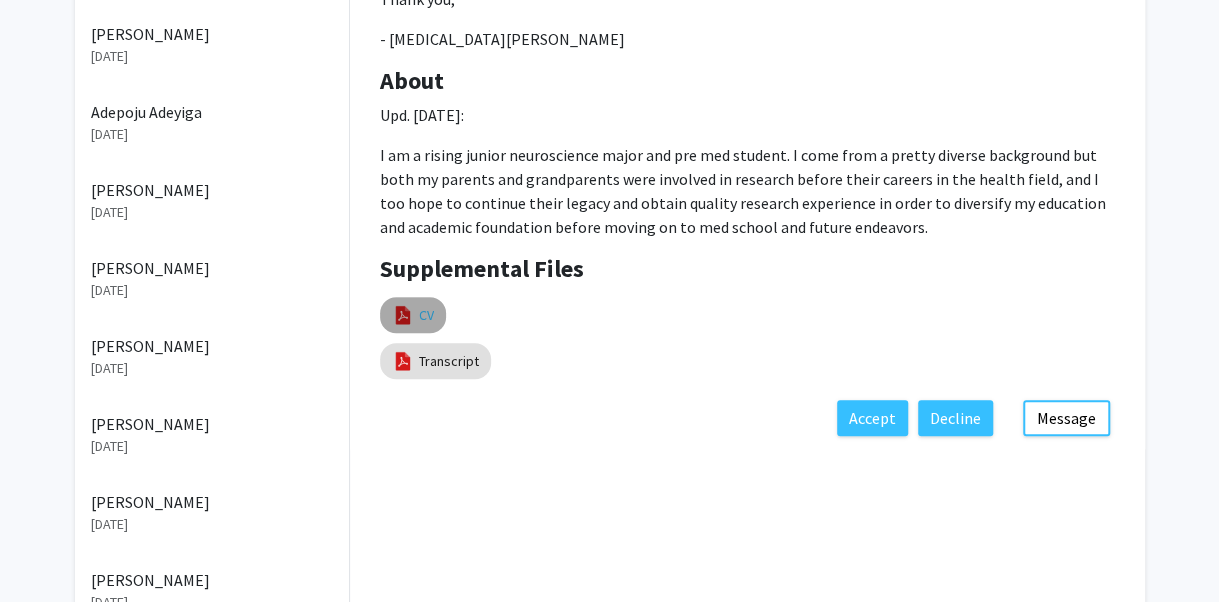 click on "CV" at bounding box center [426, 315] 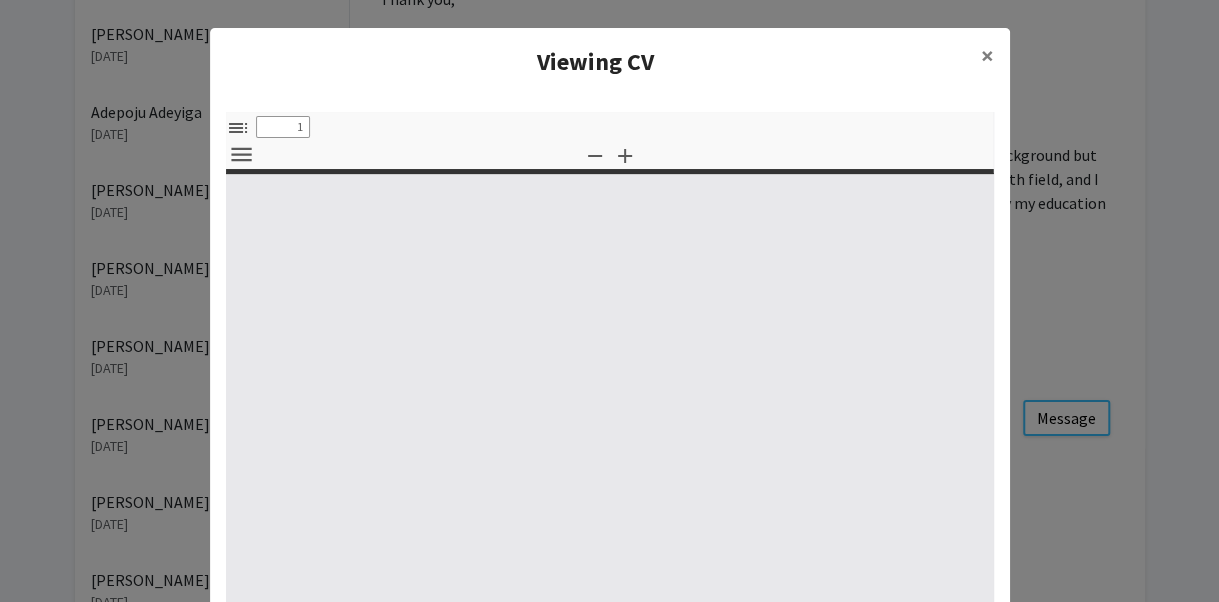 select on "custom" 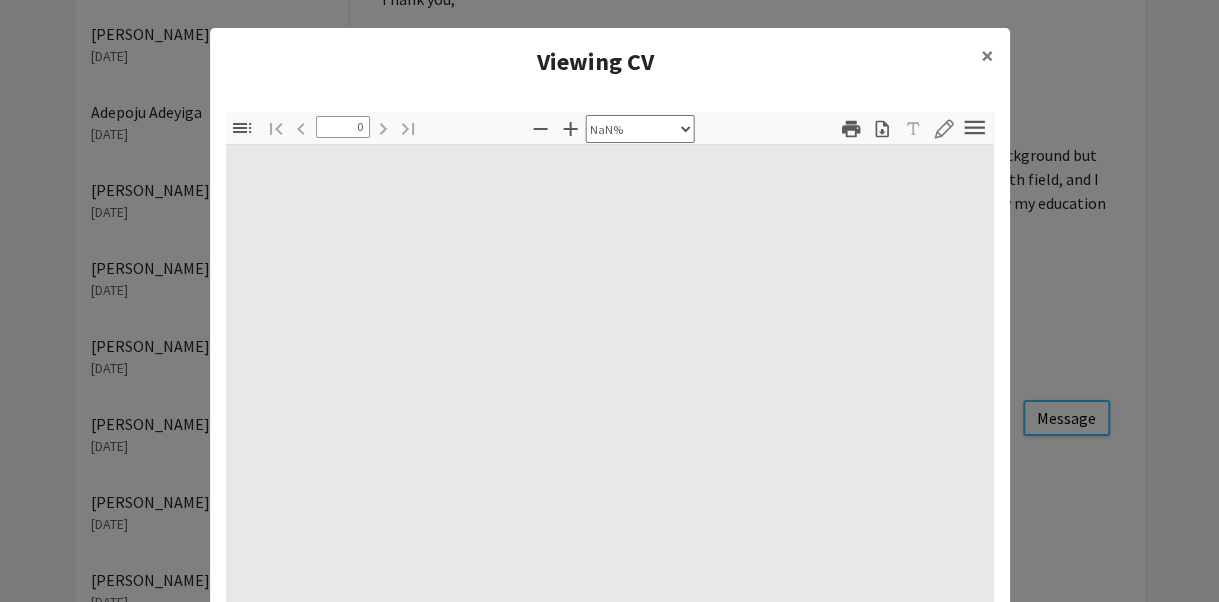 select on "auto" 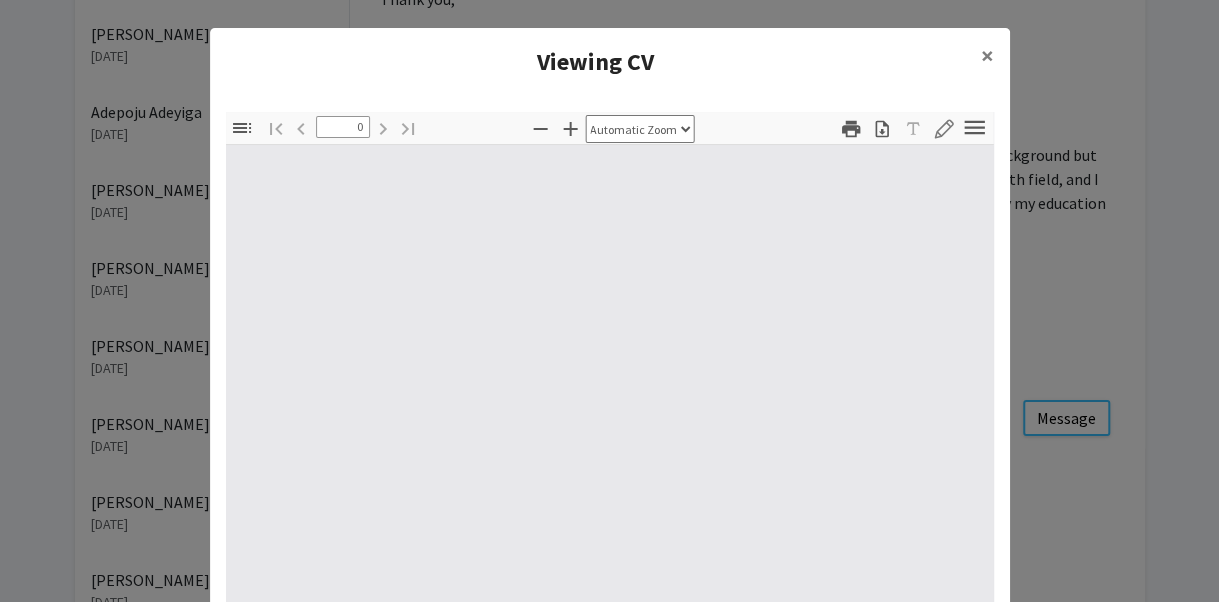 type on "1" 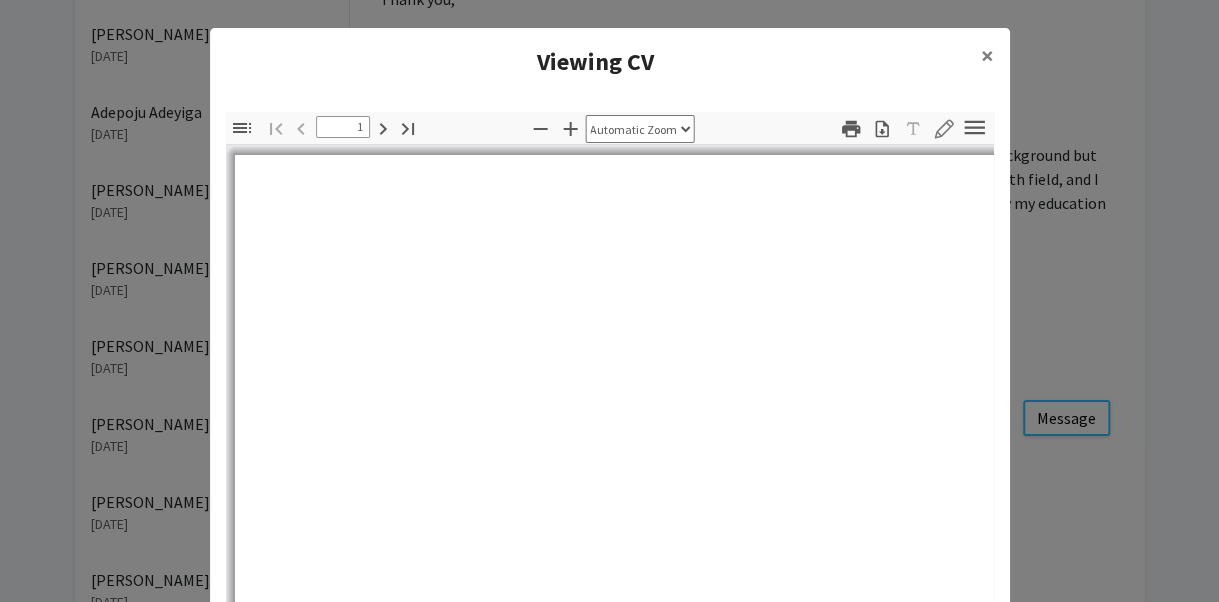 select on "auto" 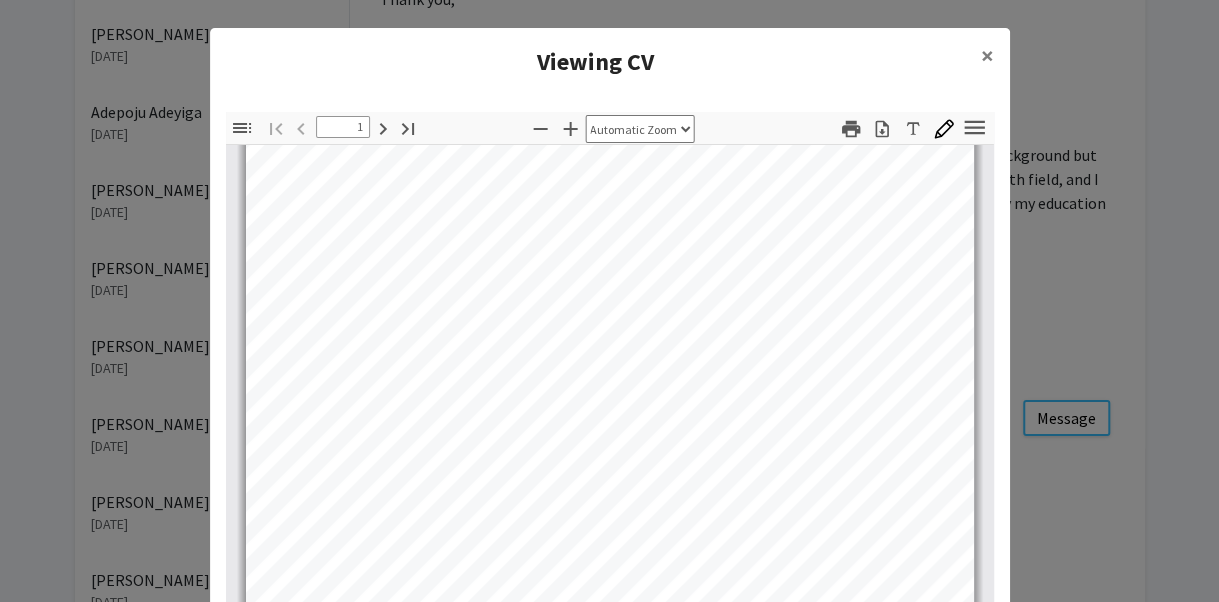 scroll, scrollTop: 368, scrollLeft: 0, axis: vertical 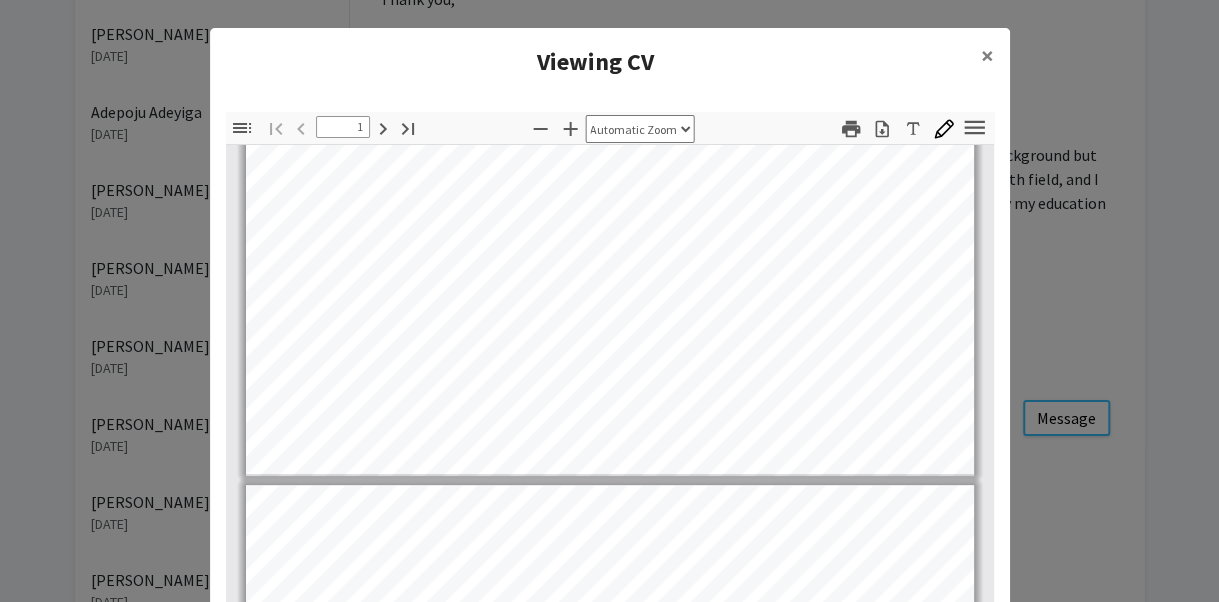 type on "2" 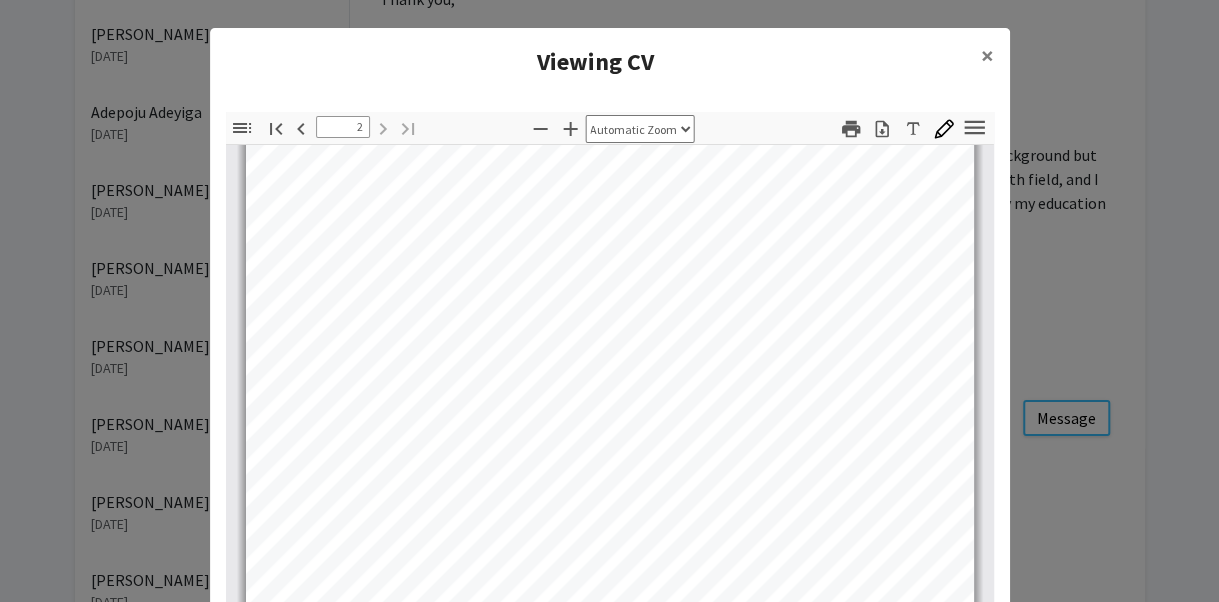 scroll, scrollTop: 1346, scrollLeft: 0, axis: vertical 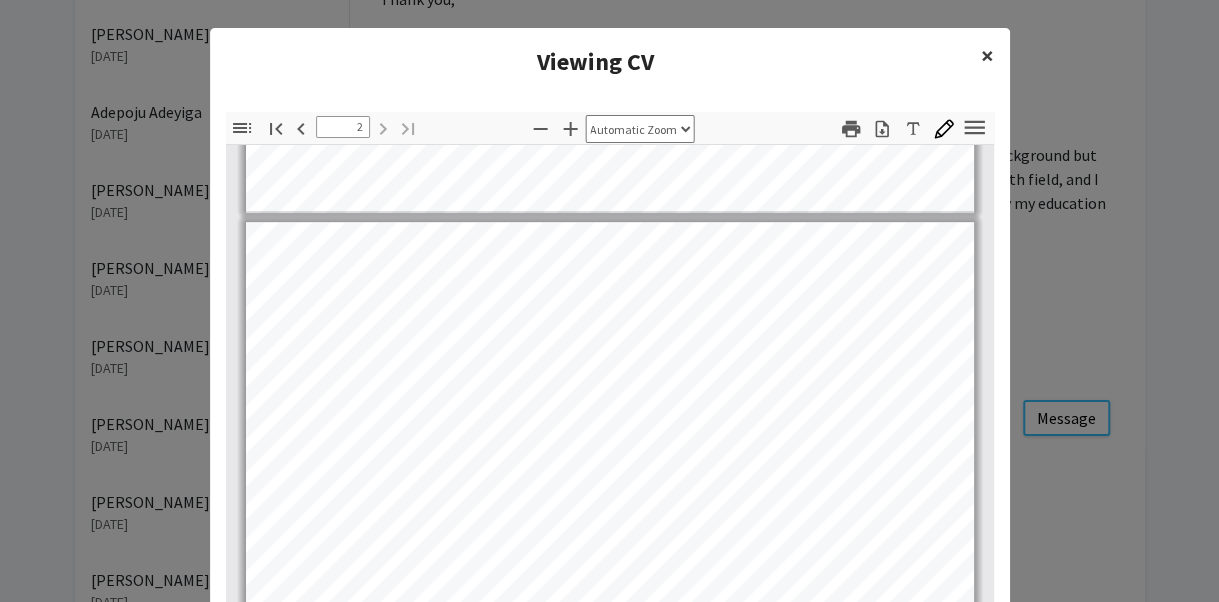 click on "×" 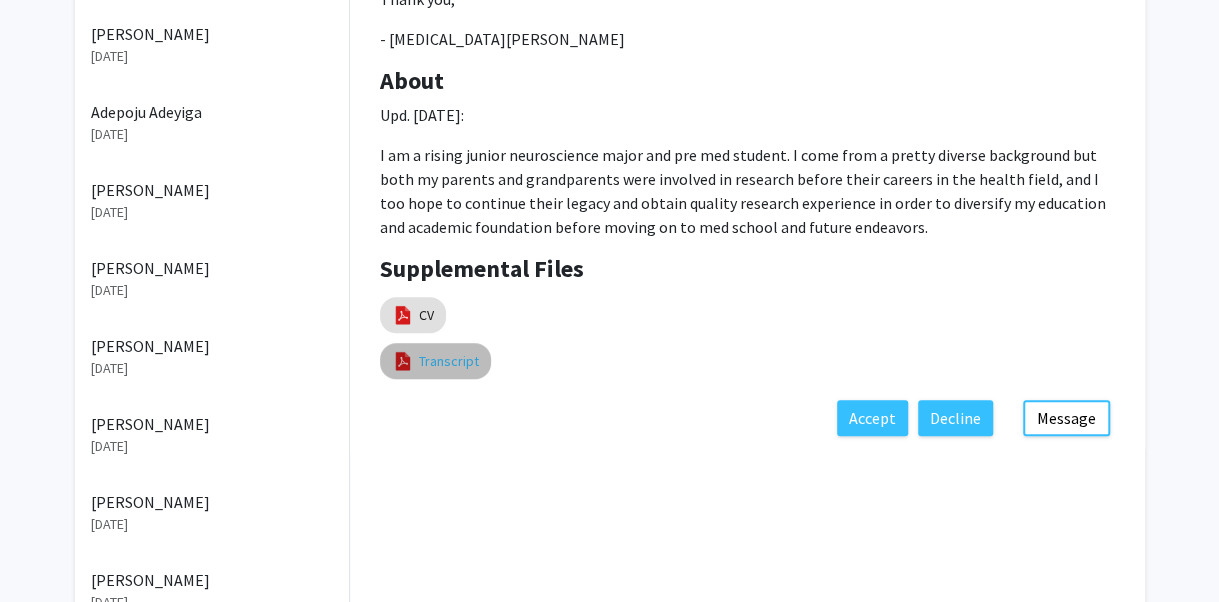 click on "Transcript" at bounding box center [449, 361] 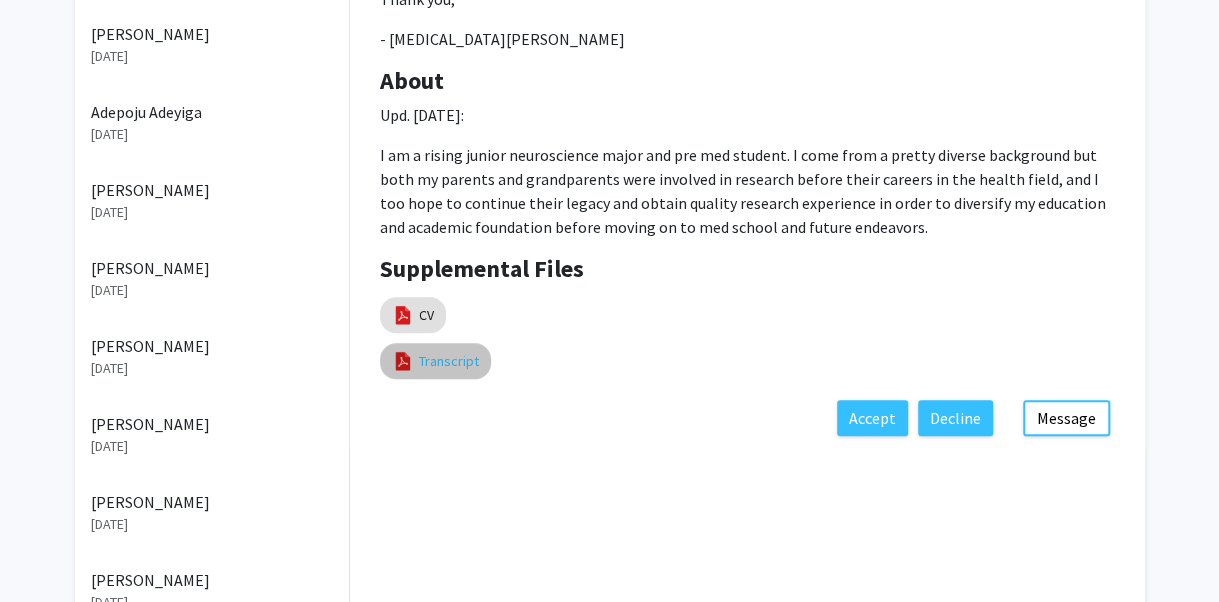 select on "custom" 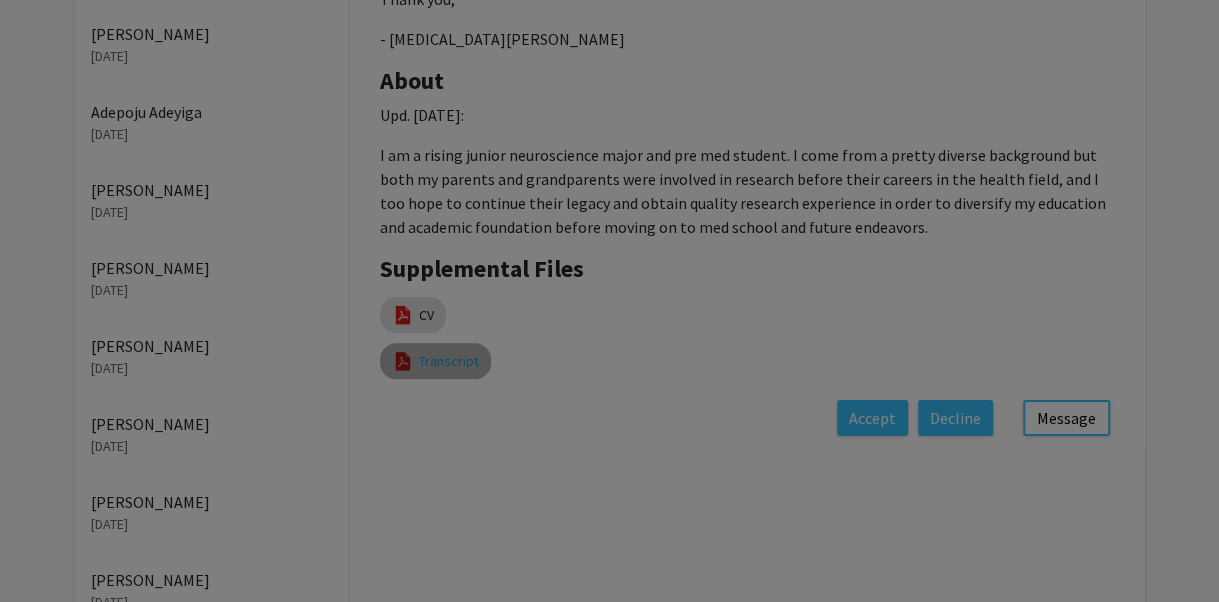 type on "0" 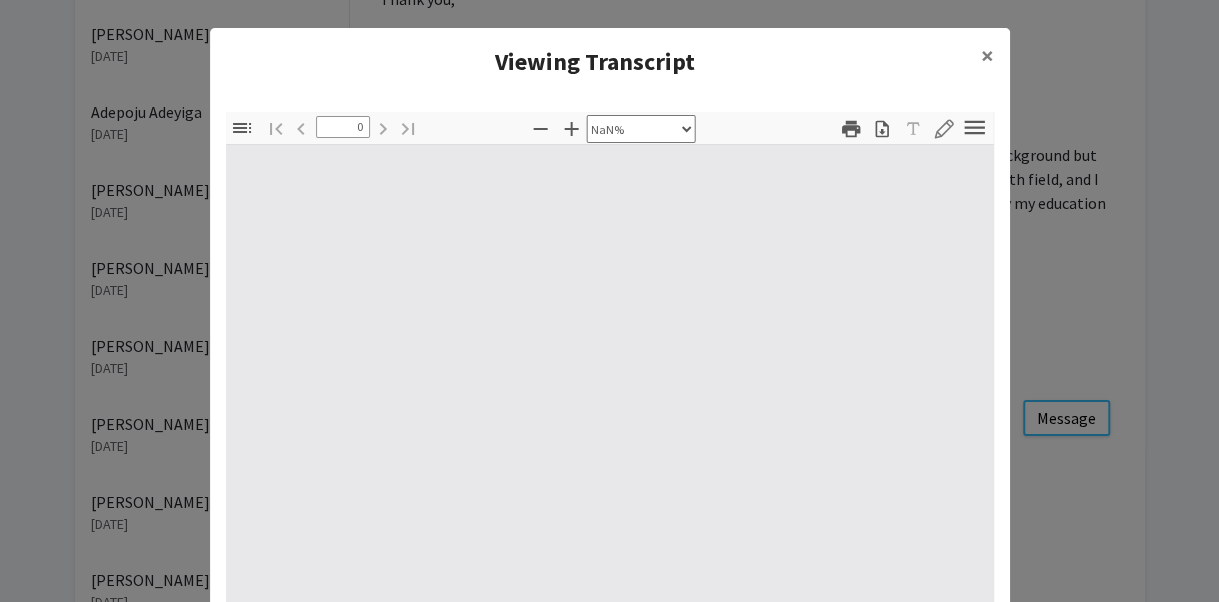 select on "auto" 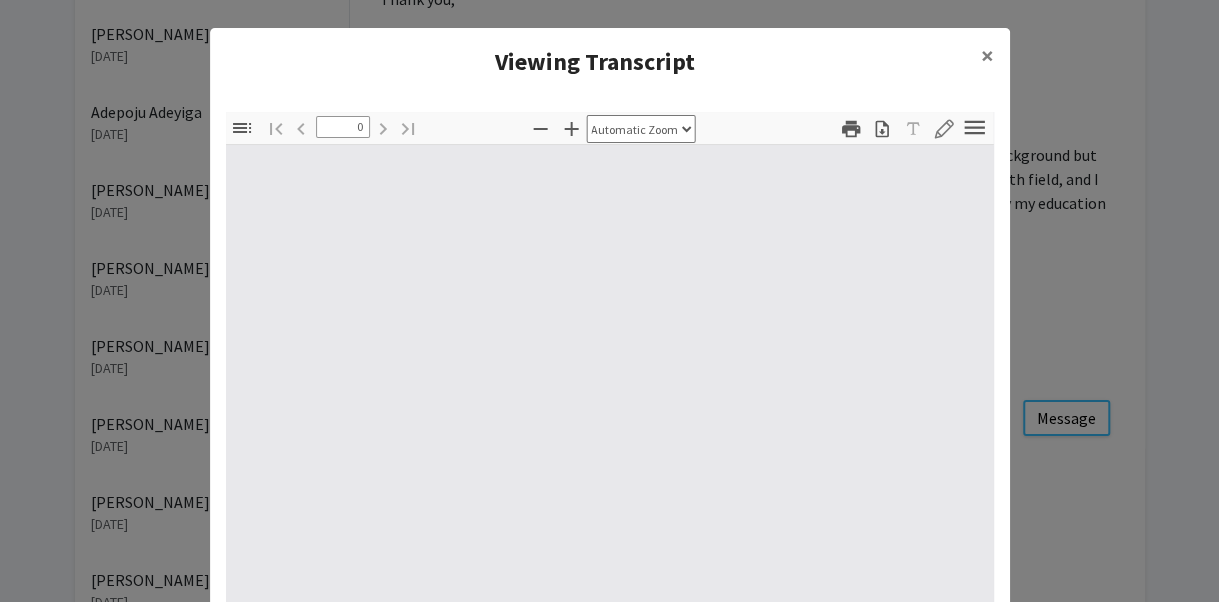type on "1" 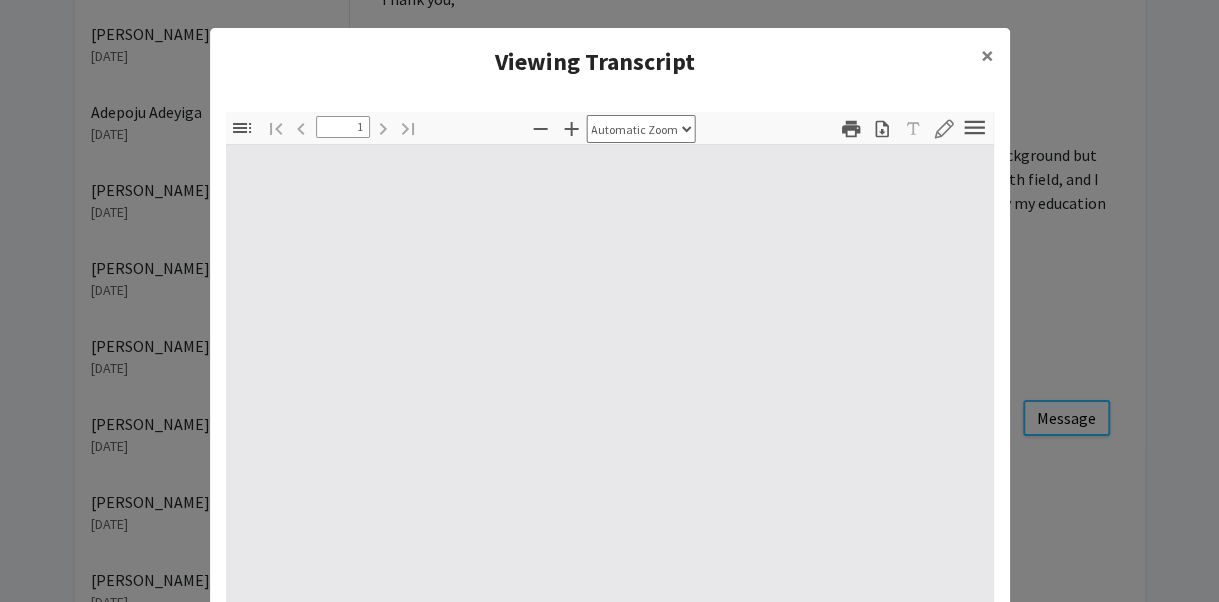 select on "auto" 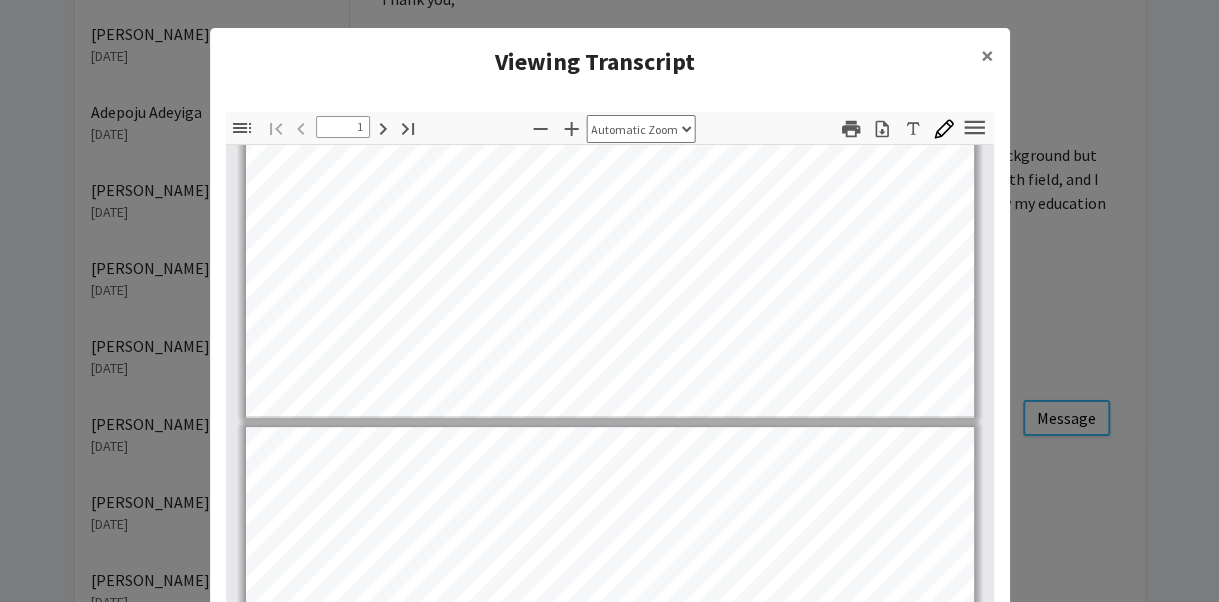 type on "2" 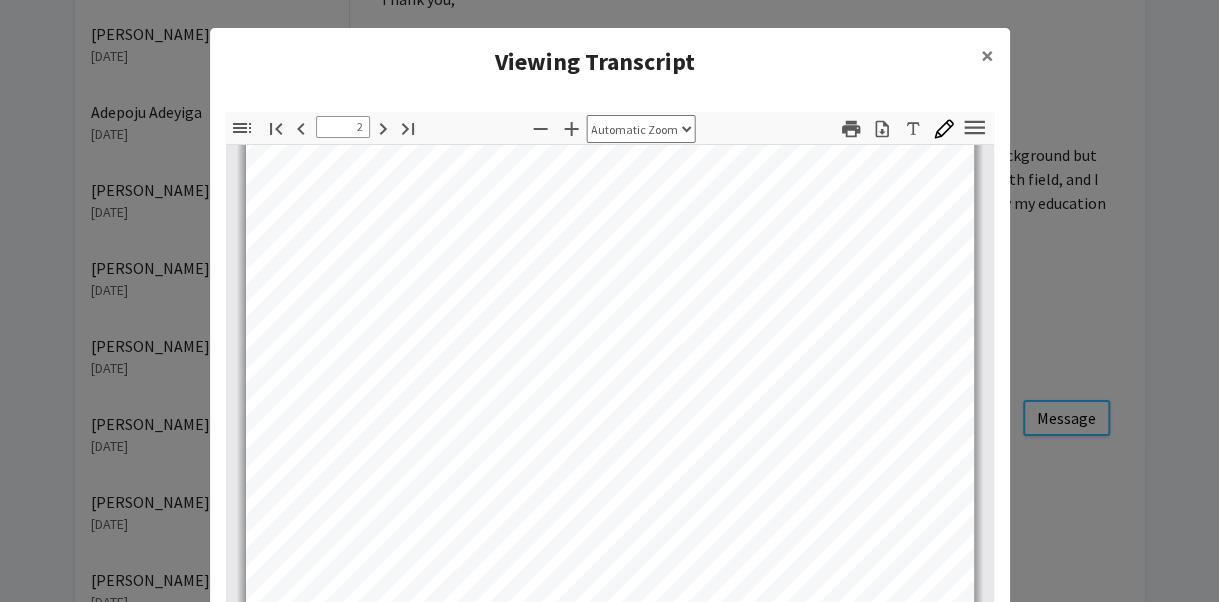 scroll, scrollTop: 1288, scrollLeft: 0, axis: vertical 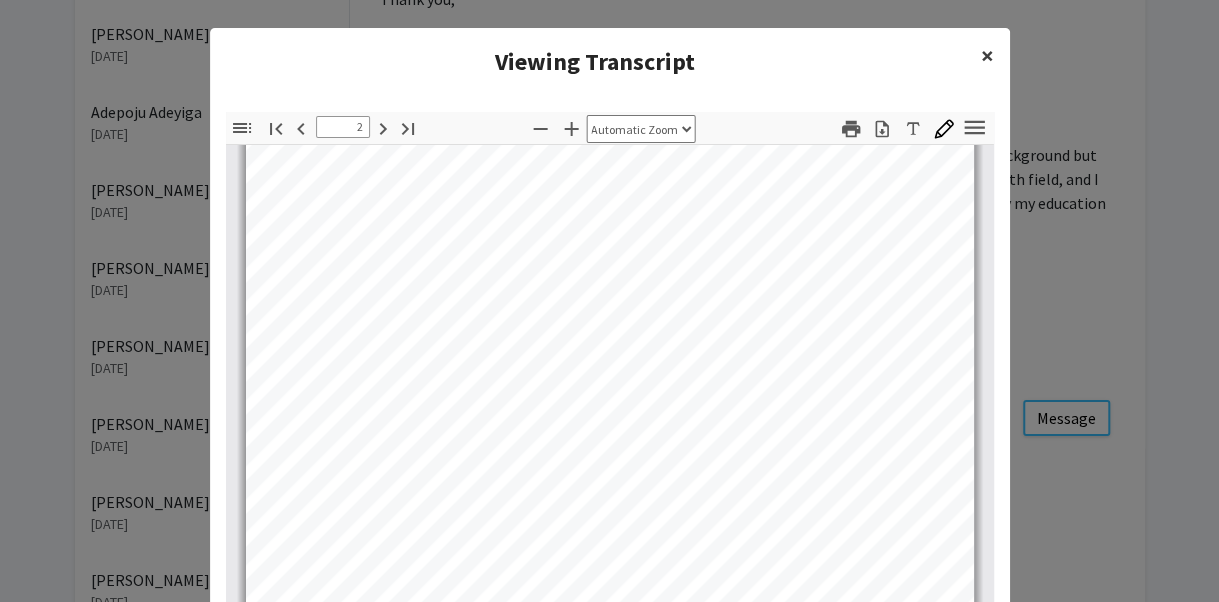 click on "×" 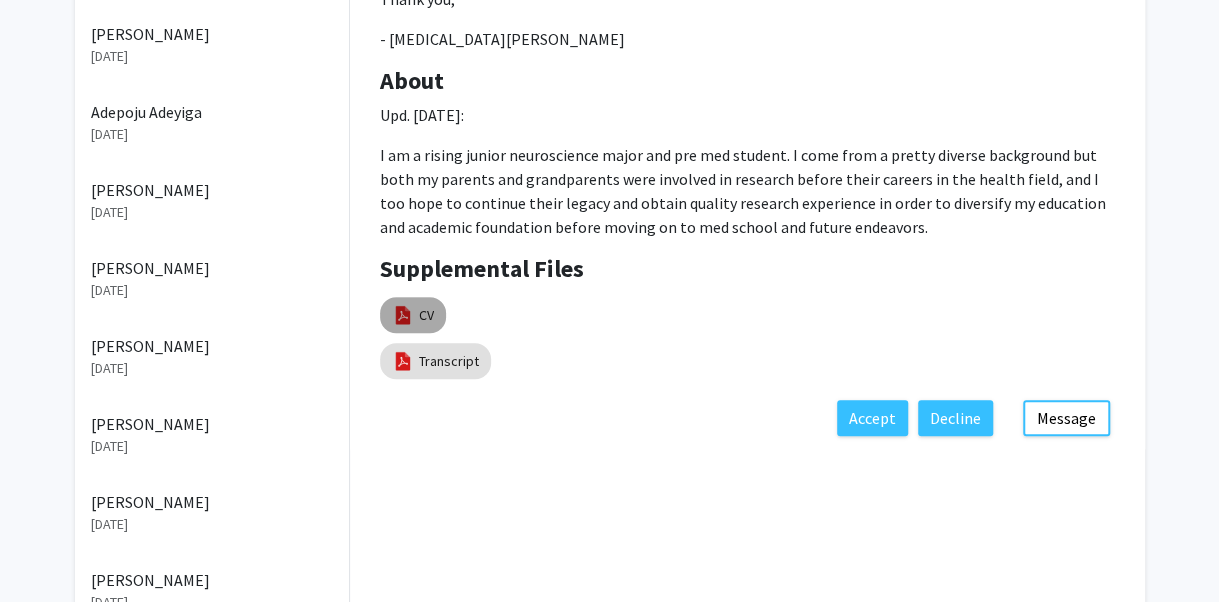click at bounding box center [403, 315] 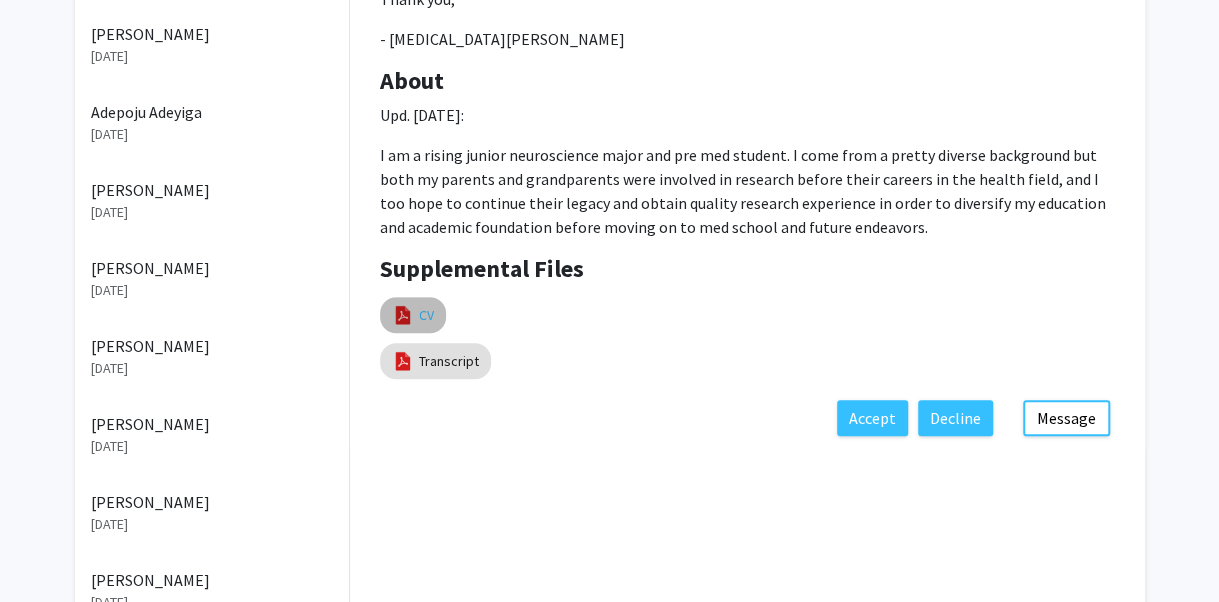 click on "CV" at bounding box center (426, 315) 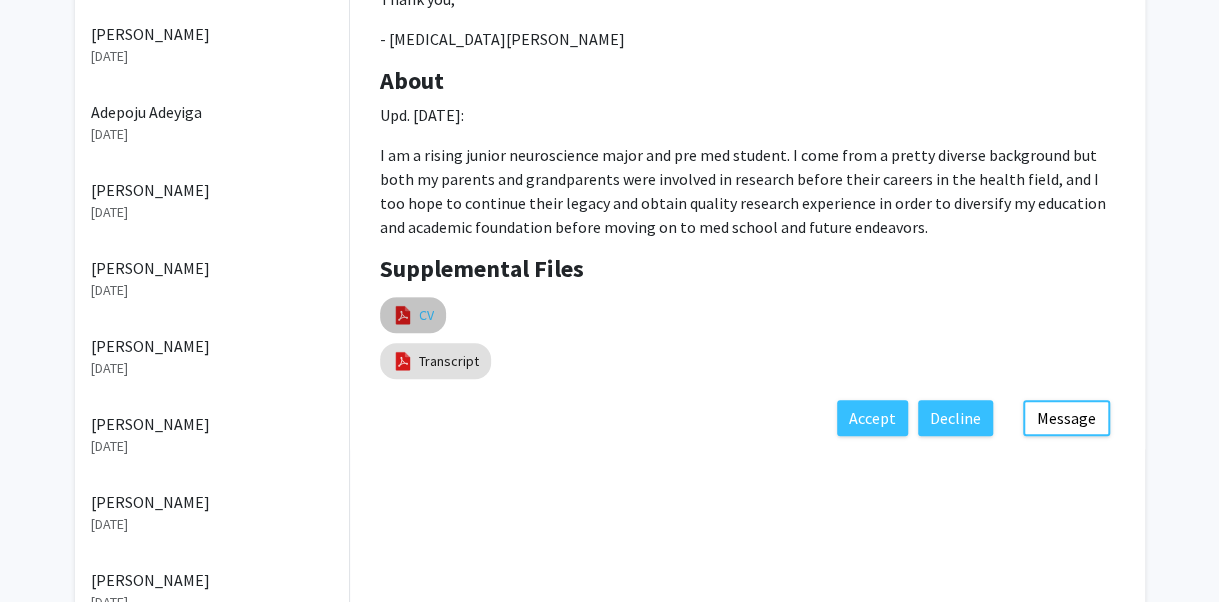 select on "custom" 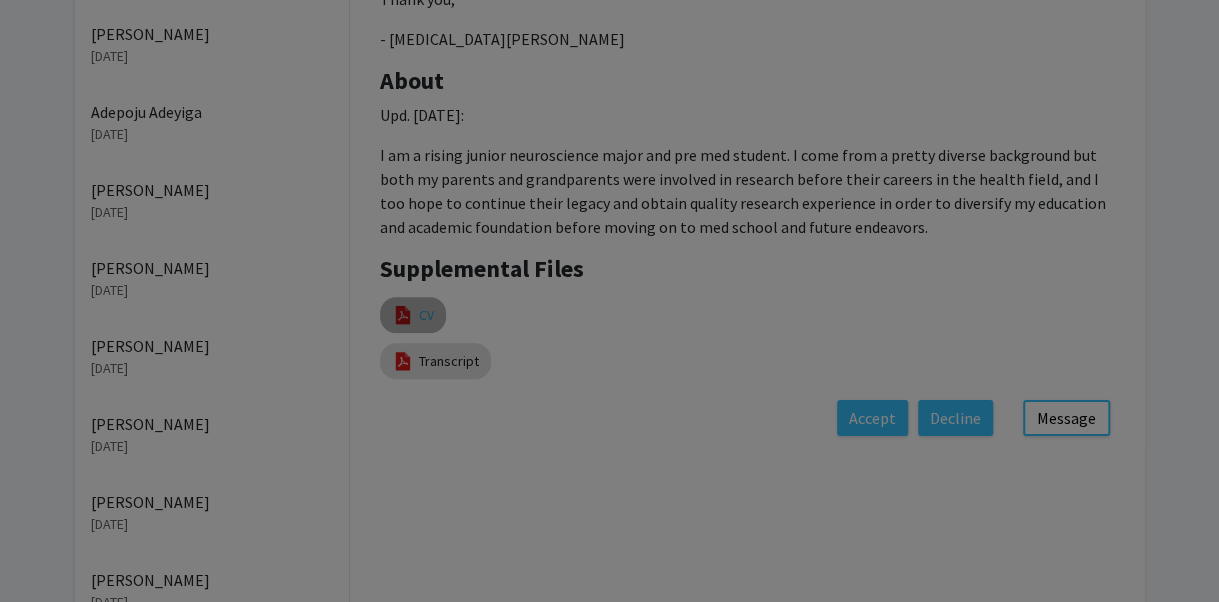 type on "0" 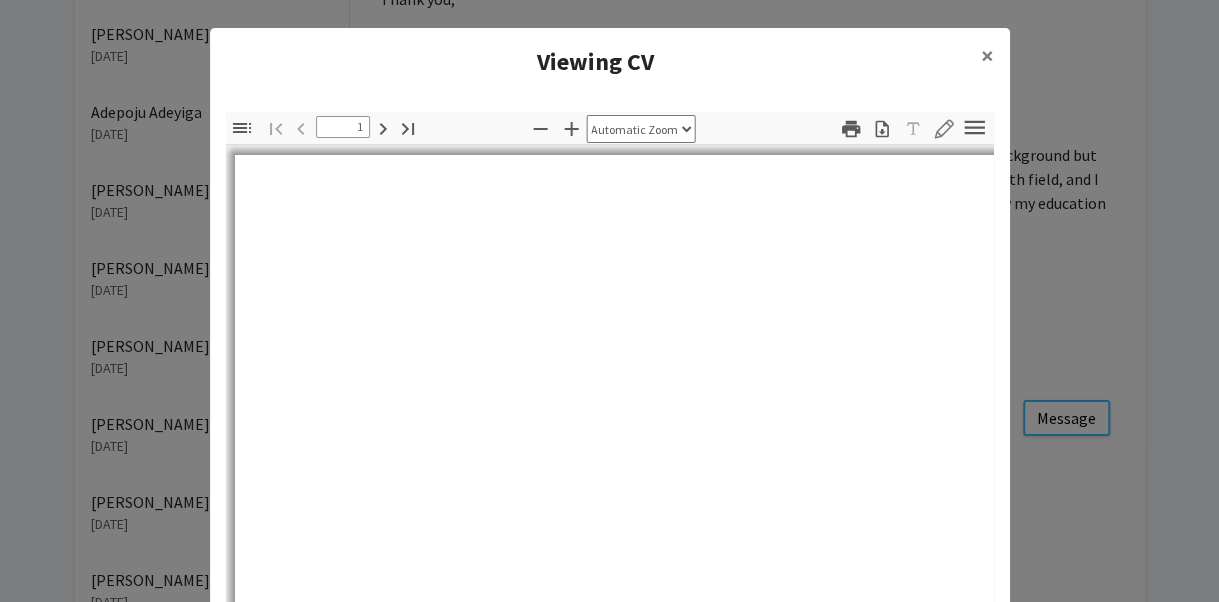 select on "auto" 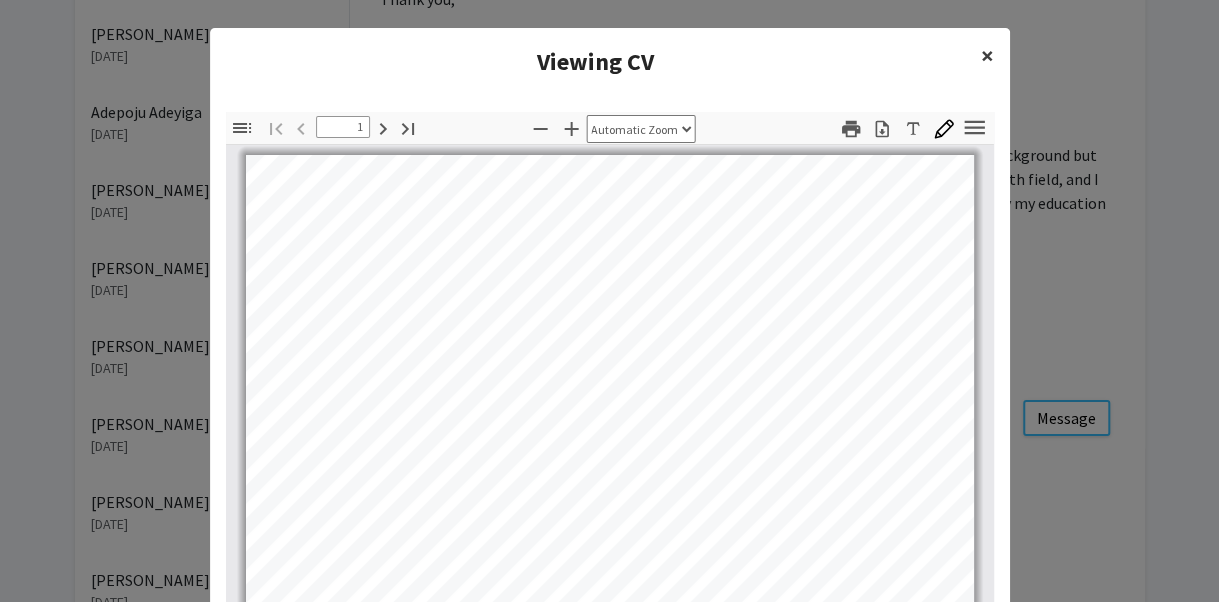 click on "×" 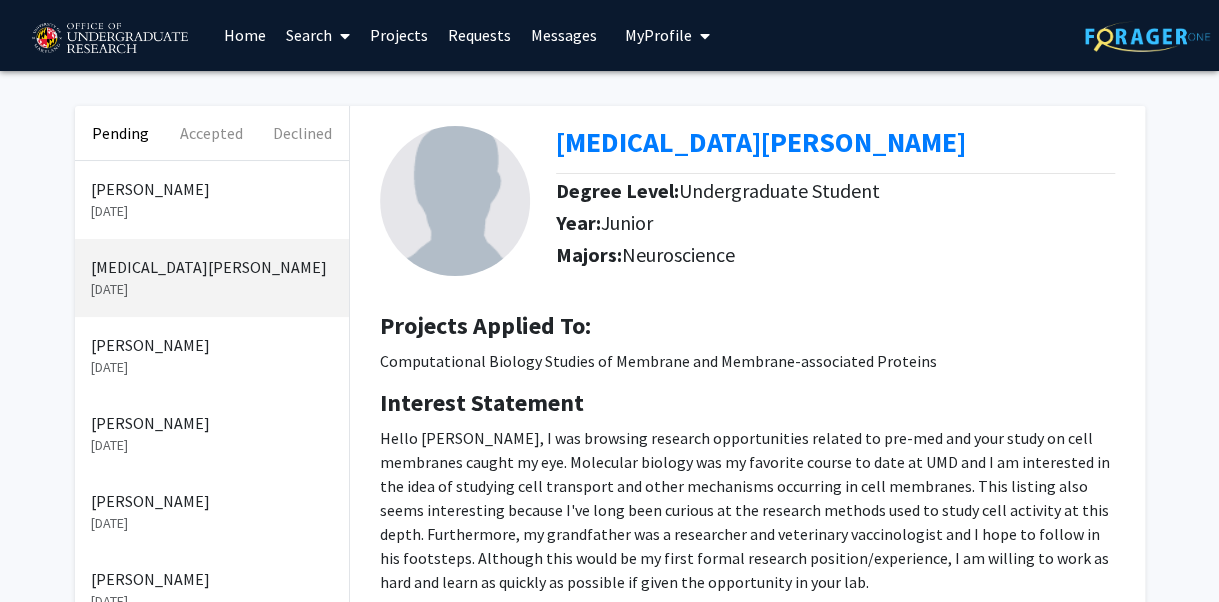 scroll, scrollTop: 0, scrollLeft: 0, axis: both 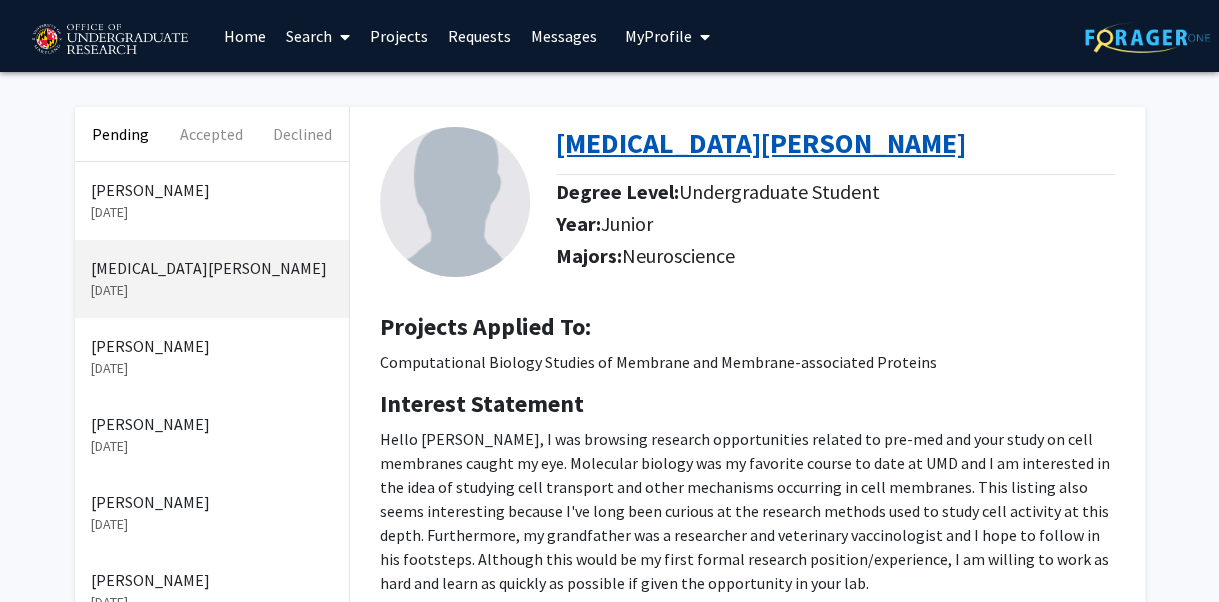 click on "[MEDICAL_DATA][PERSON_NAME]" at bounding box center [761, 143] 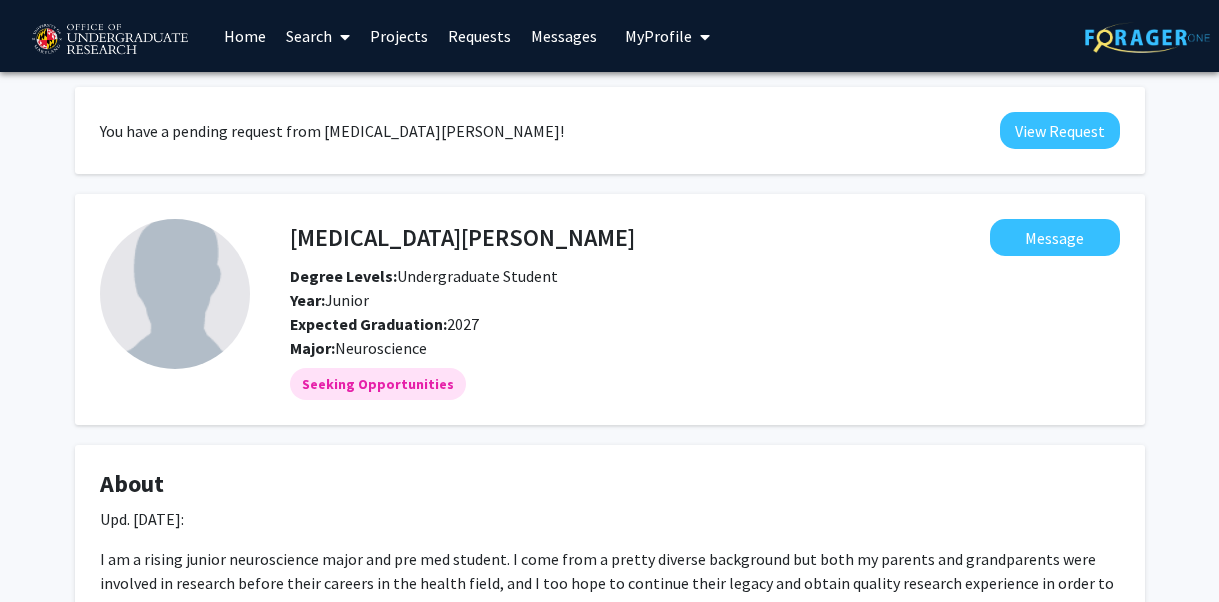 scroll, scrollTop: 0, scrollLeft: 0, axis: both 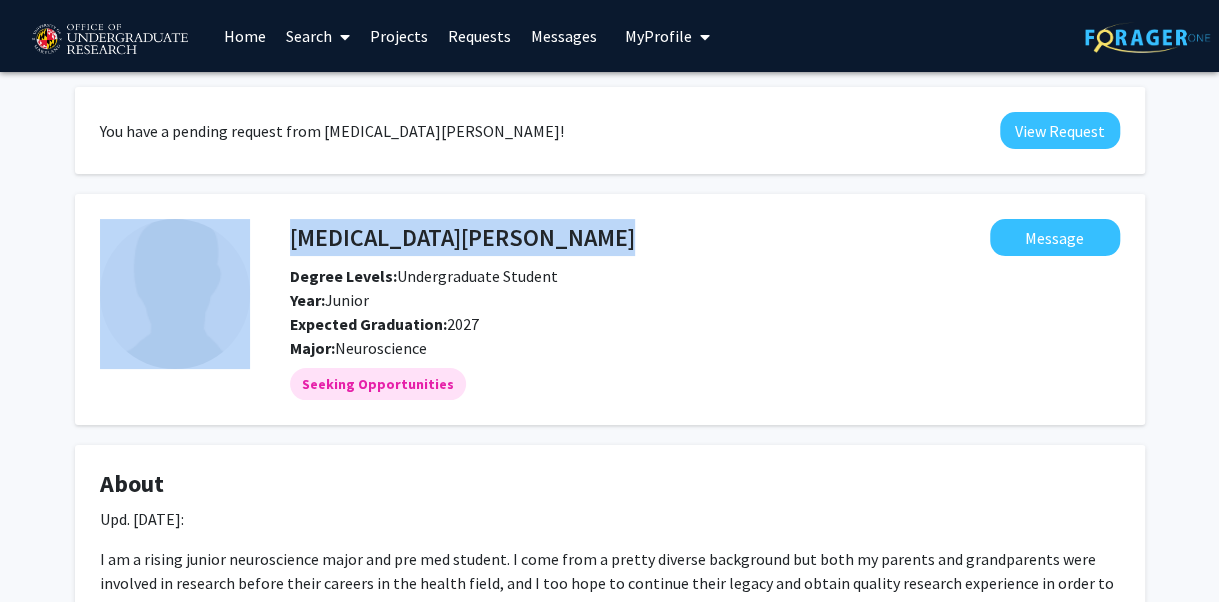 drag, startPoint x: 315, startPoint y: 239, endPoint x: 212, endPoint y: 259, distance: 104.92378 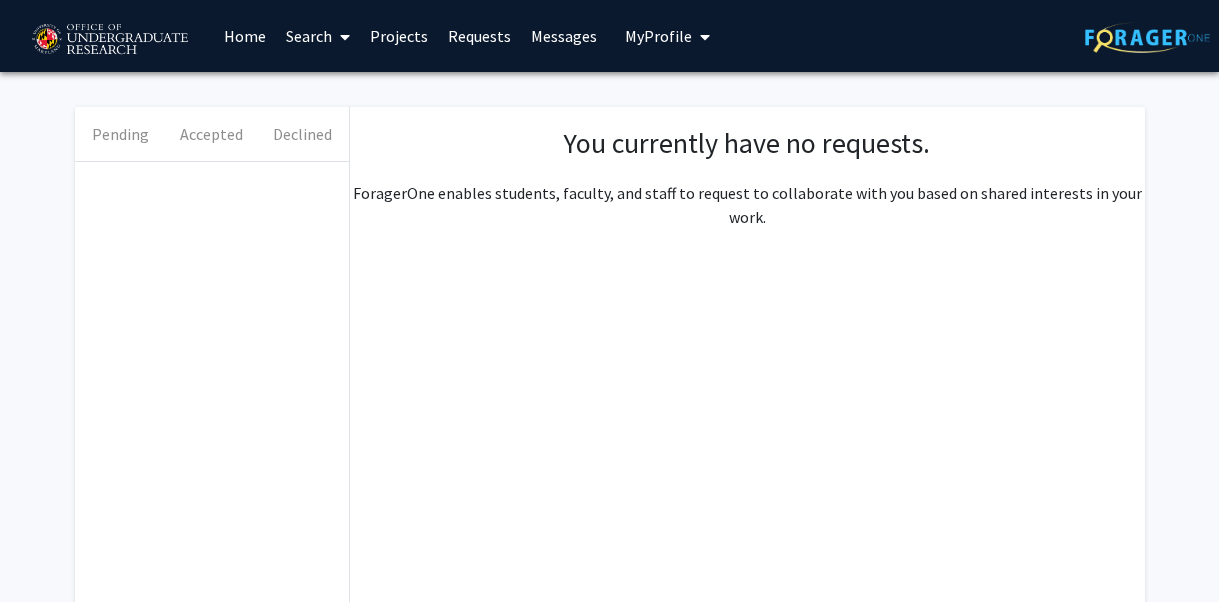 scroll, scrollTop: 0, scrollLeft: 0, axis: both 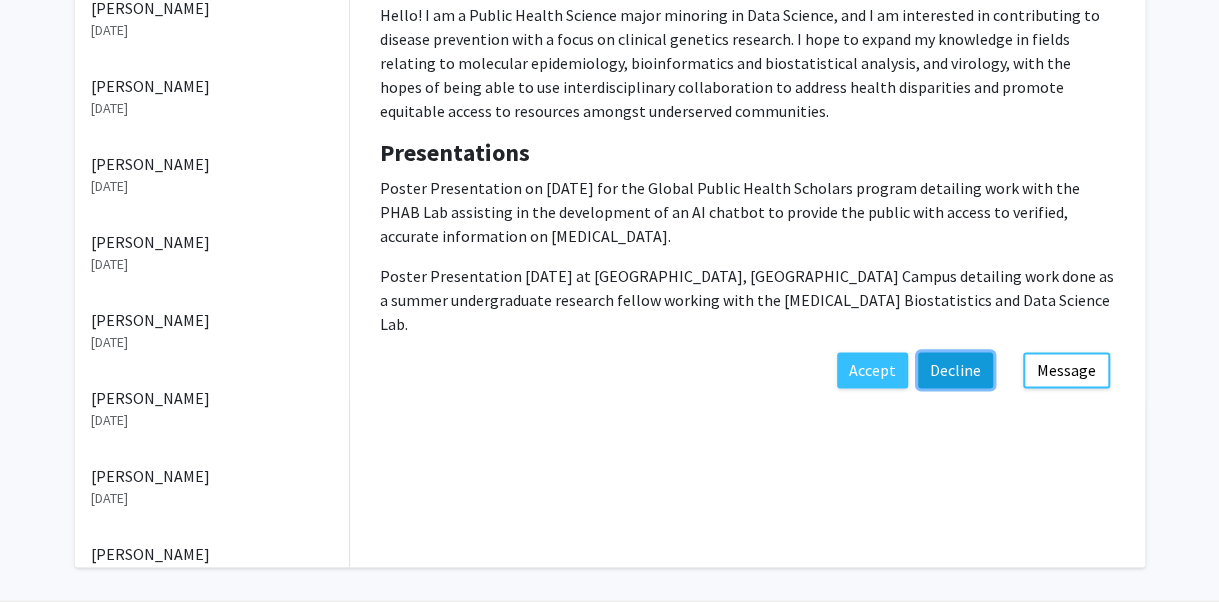 click on "Decline" at bounding box center [955, 370] 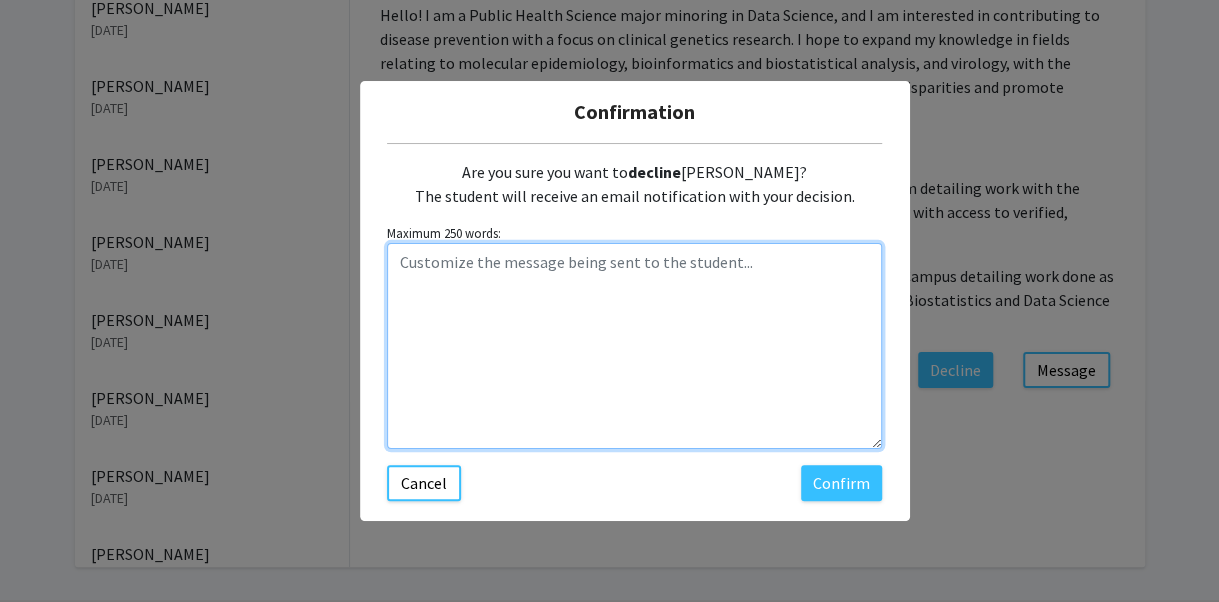 click at bounding box center (634, 346) 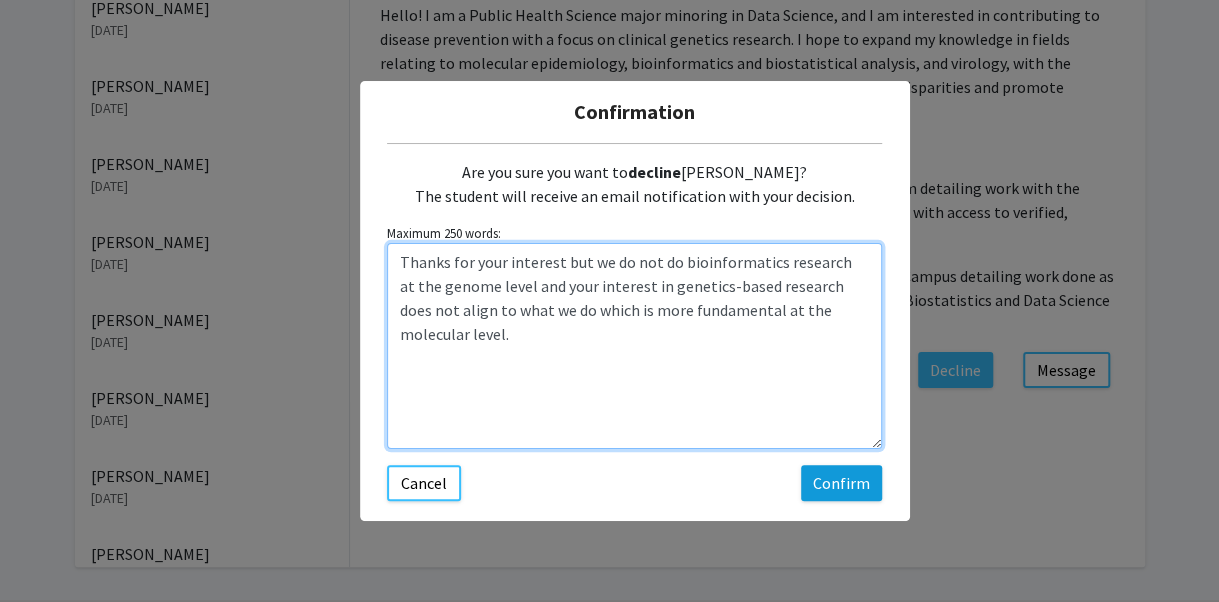 type on "Thanks for your interest but we do not do bioinformatics research at the genome level and your interest in genetics-based research does not align to what we do which is more fundamental at the molecular level." 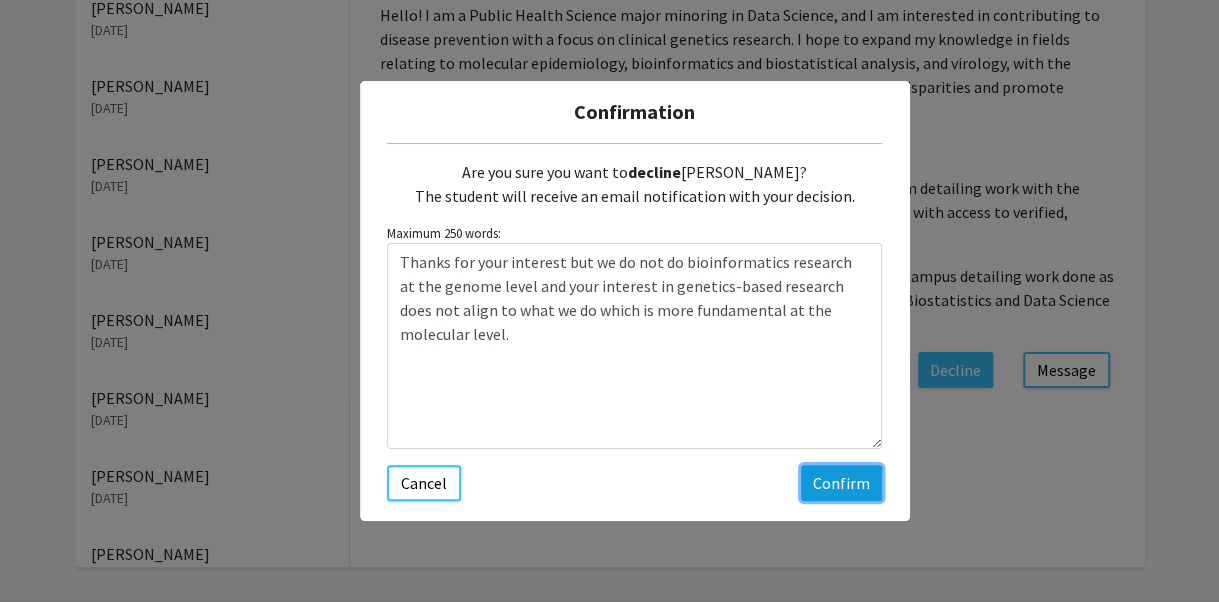 click on "Confirm" at bounding box center (841, 483) 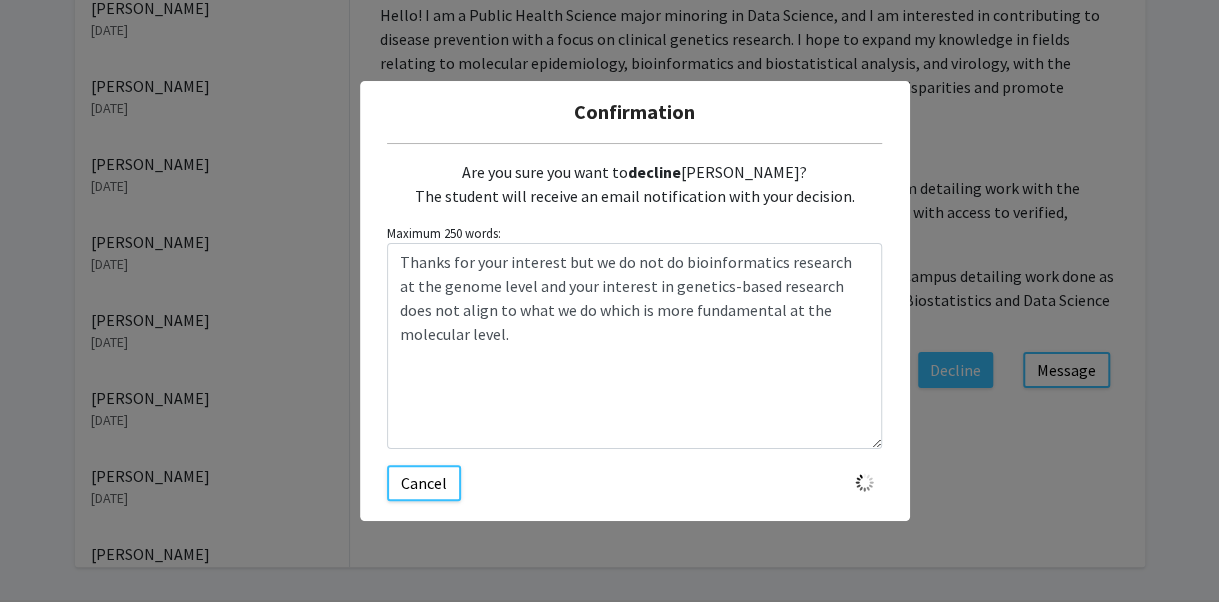 type 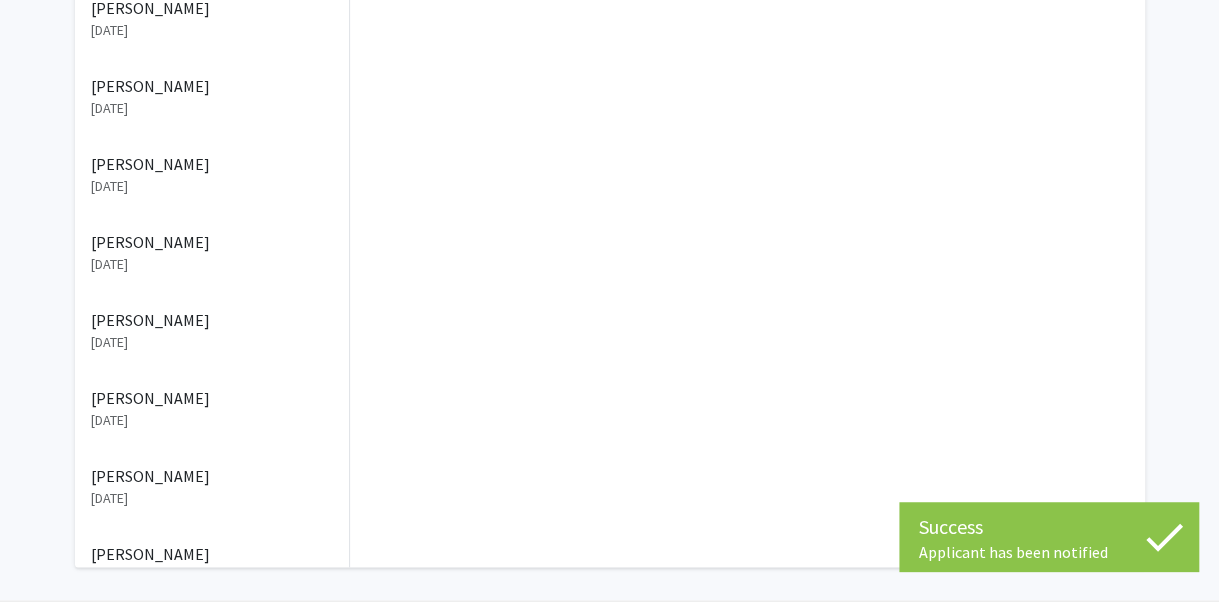 scroll, scrollTop: 921, scrollLeft: 0, axis: vertical 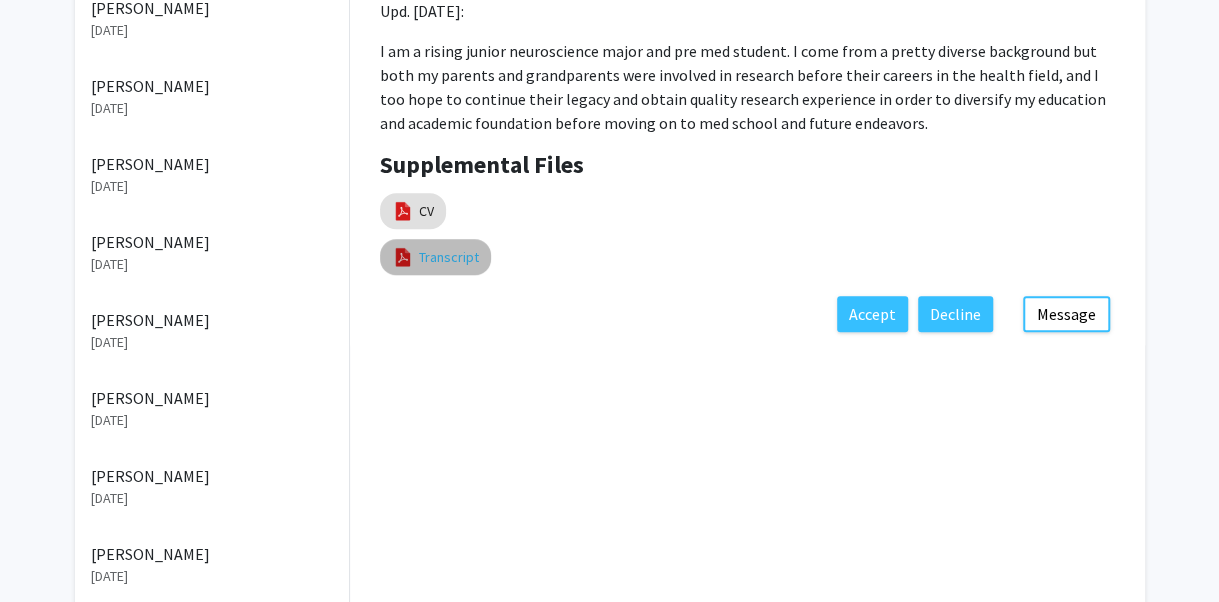 click on "Transcript" at bounding box center [449, 257] 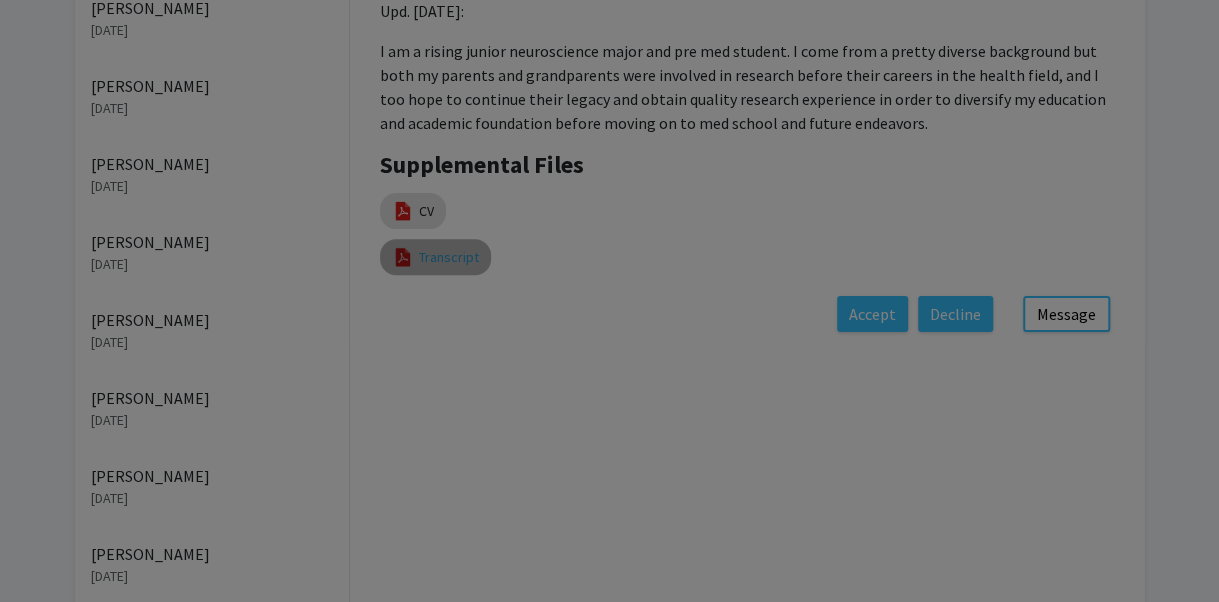 select on "custom" 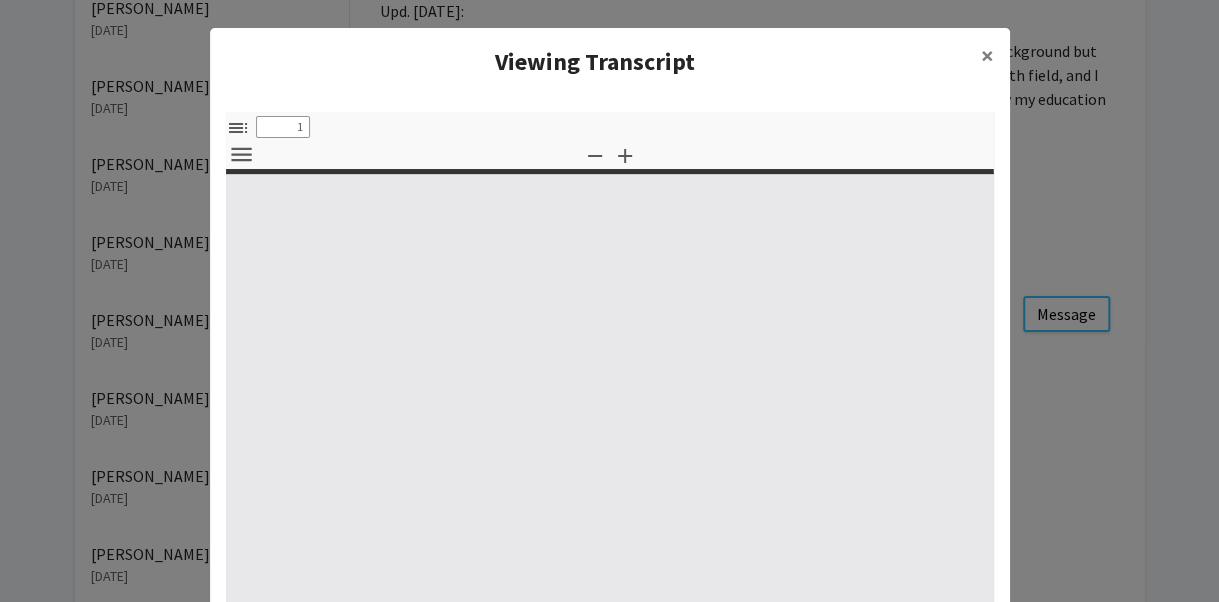 type on "0" 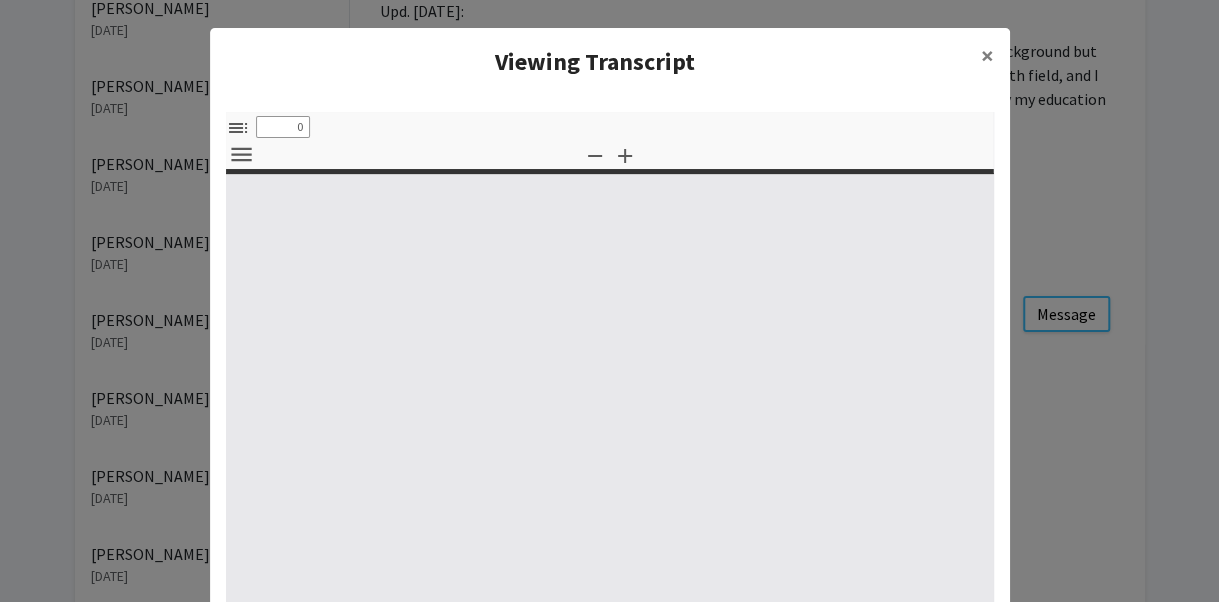 select on "auto" 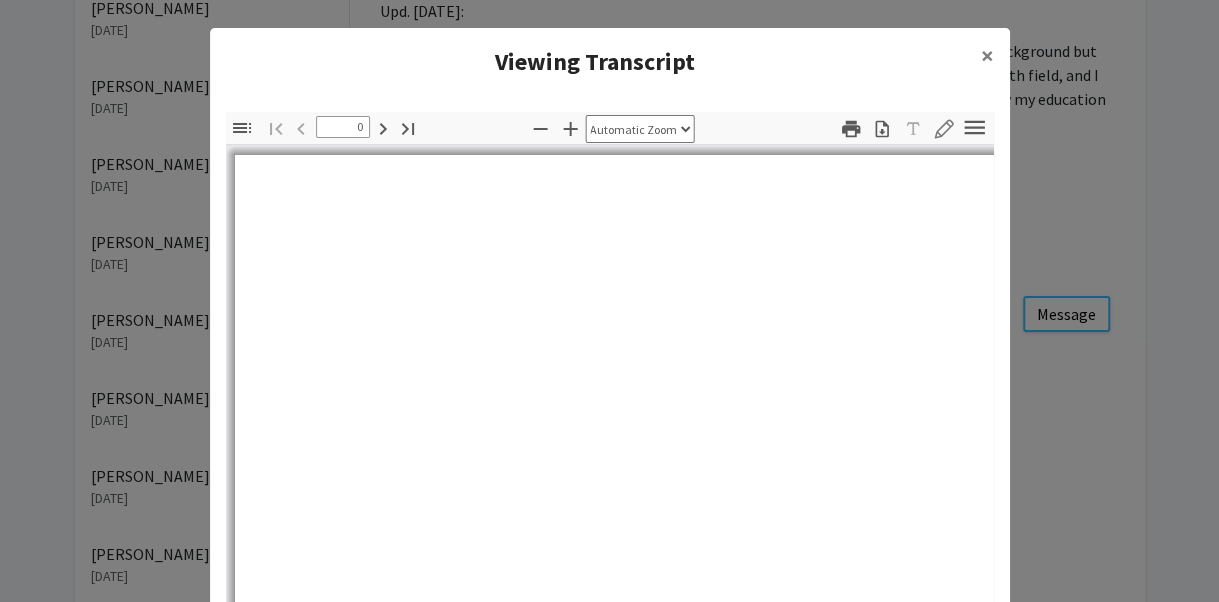 type on "1" 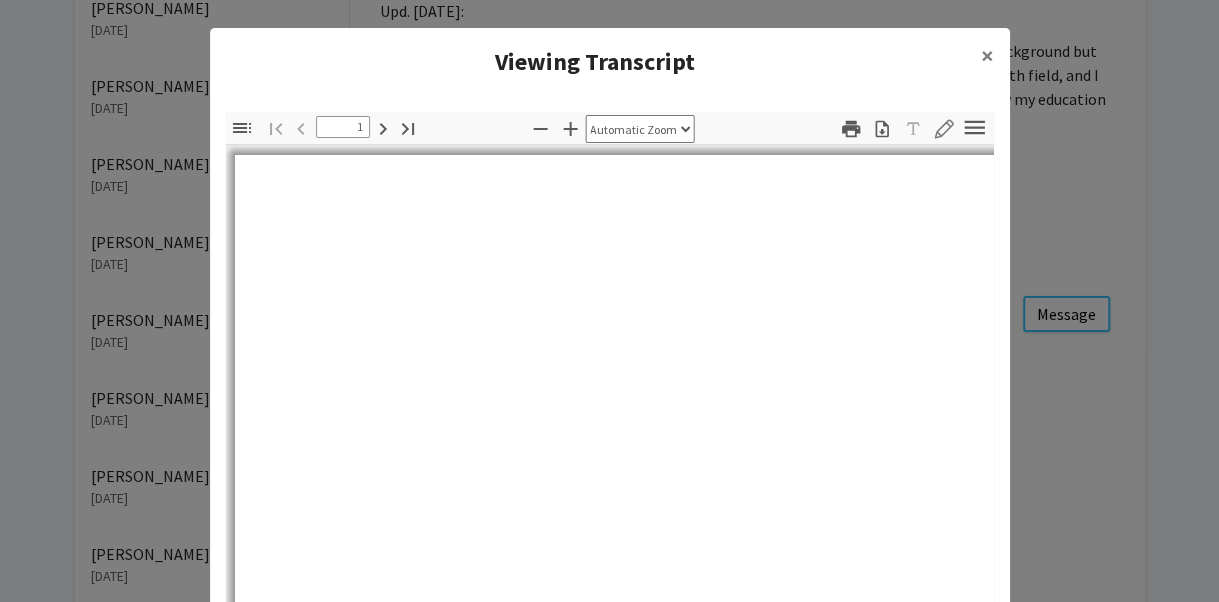 select on "auto" 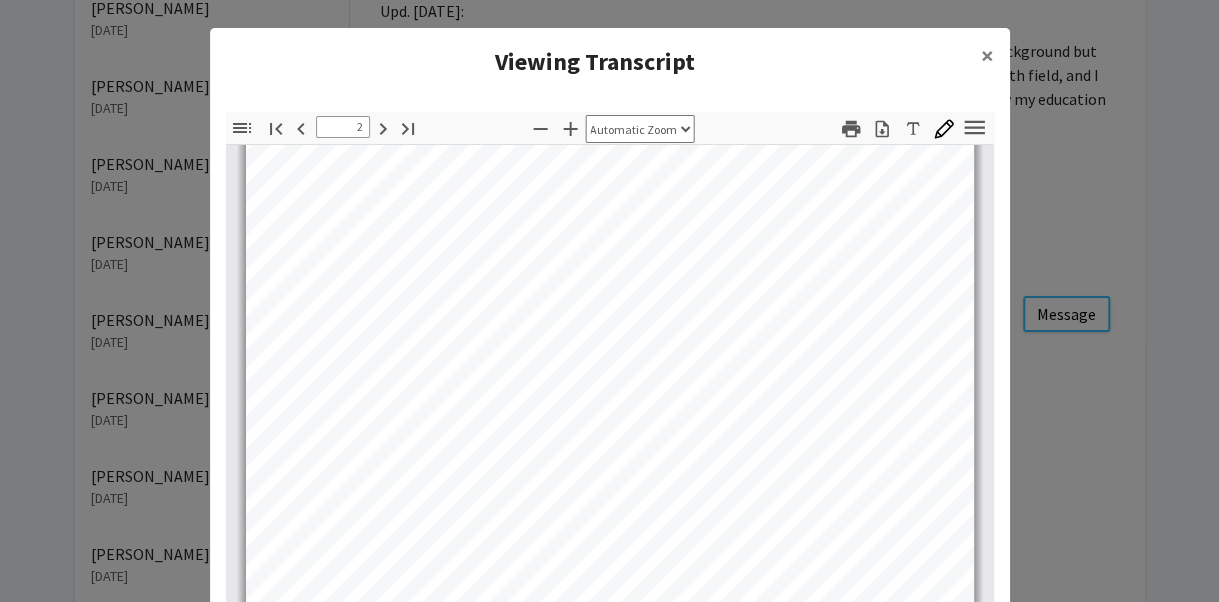 scroll, scrollTop: 1012, scrollLeft: 0, axis: vertical 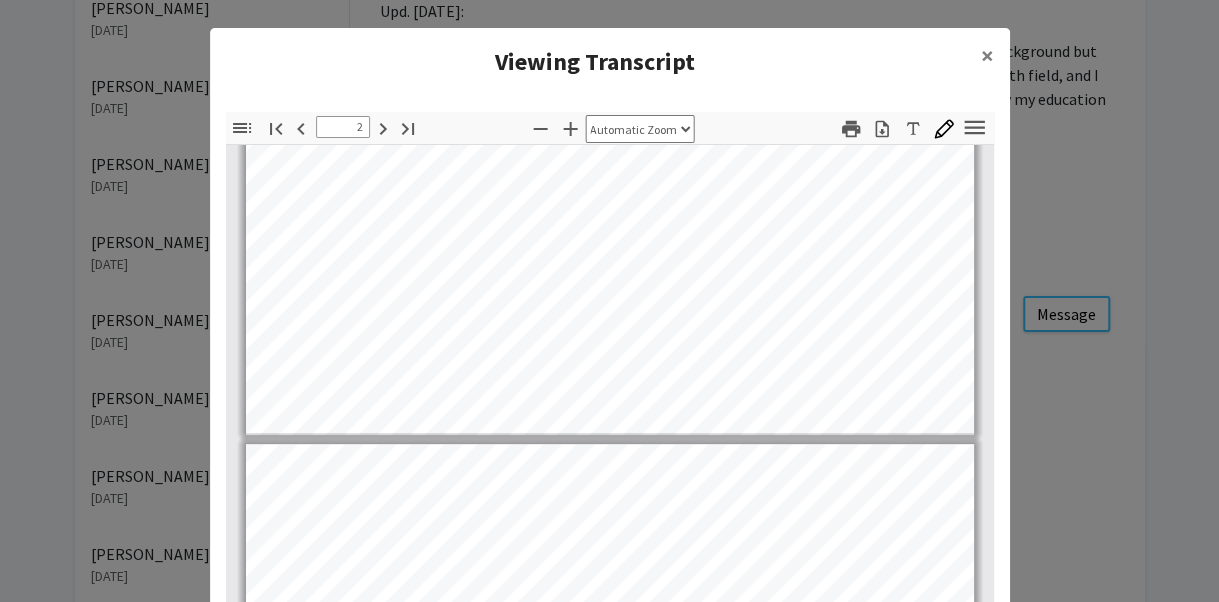 type on "1" 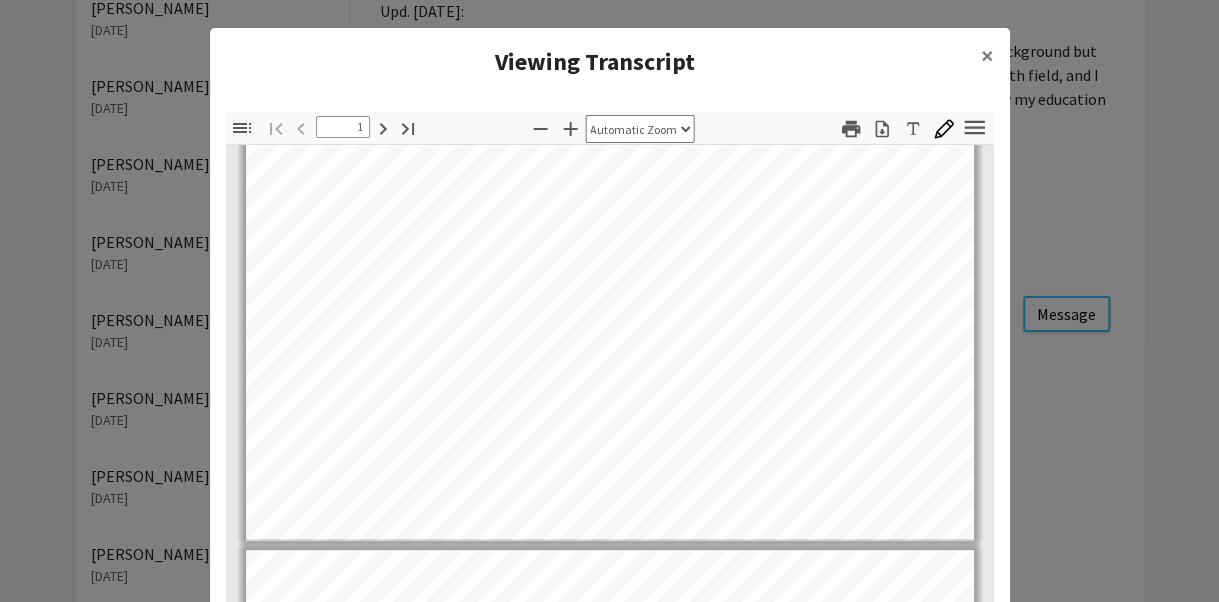 scroll, scrollTop: 552, scrollLeft: 0, axis: vertical 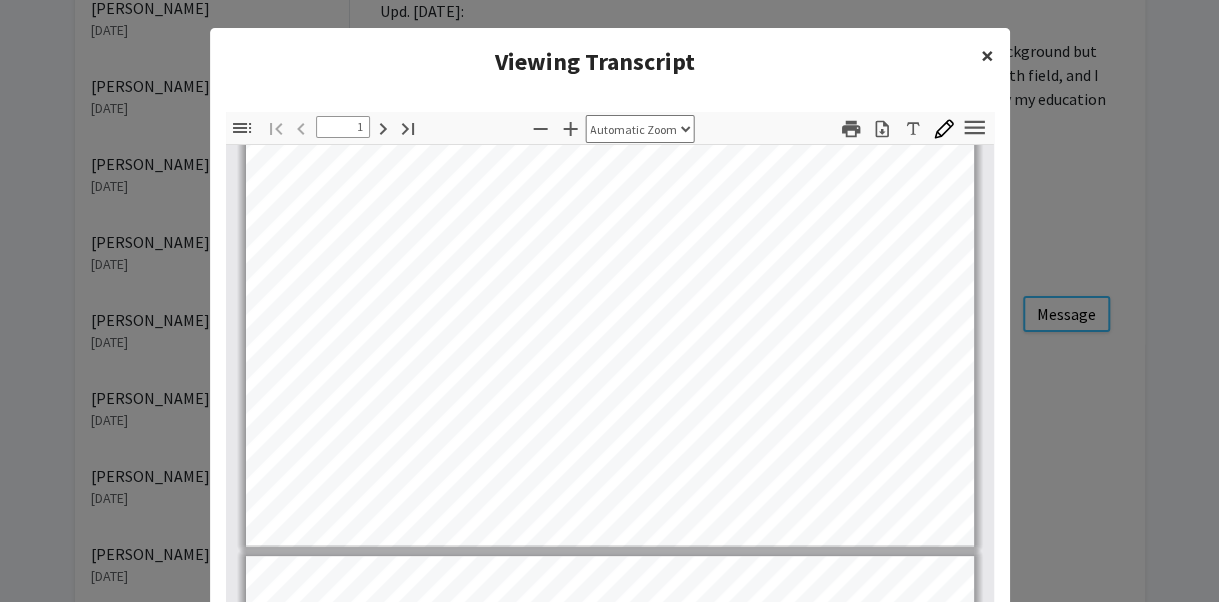 click on "×" 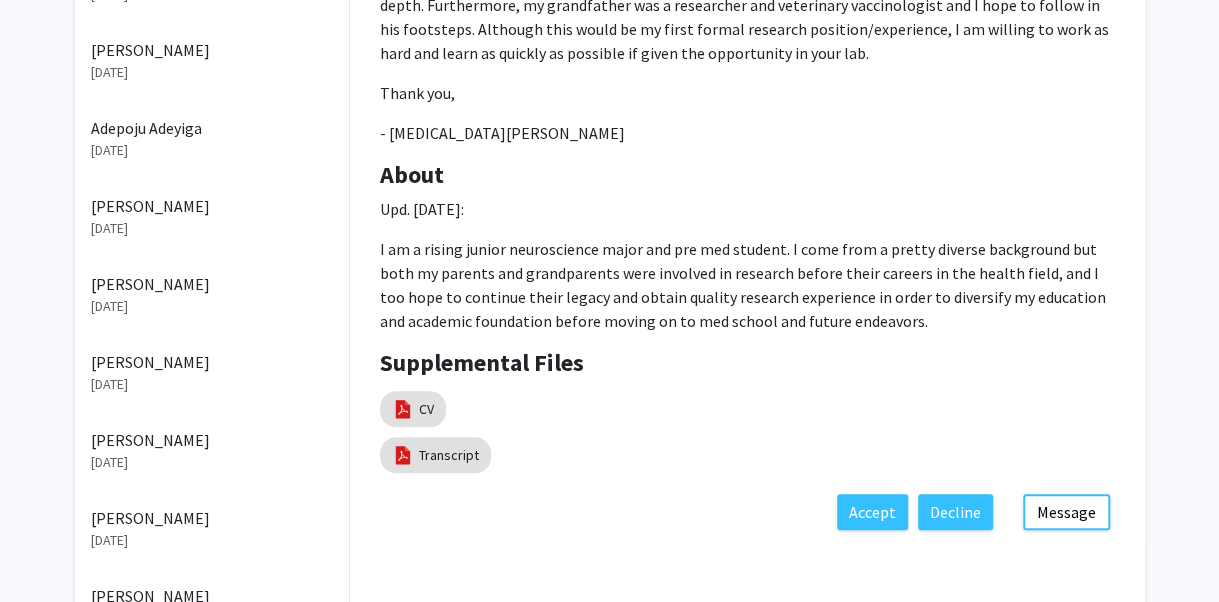 scroll, scrollTop: 624, scrollLeft: 0, axis: vertical 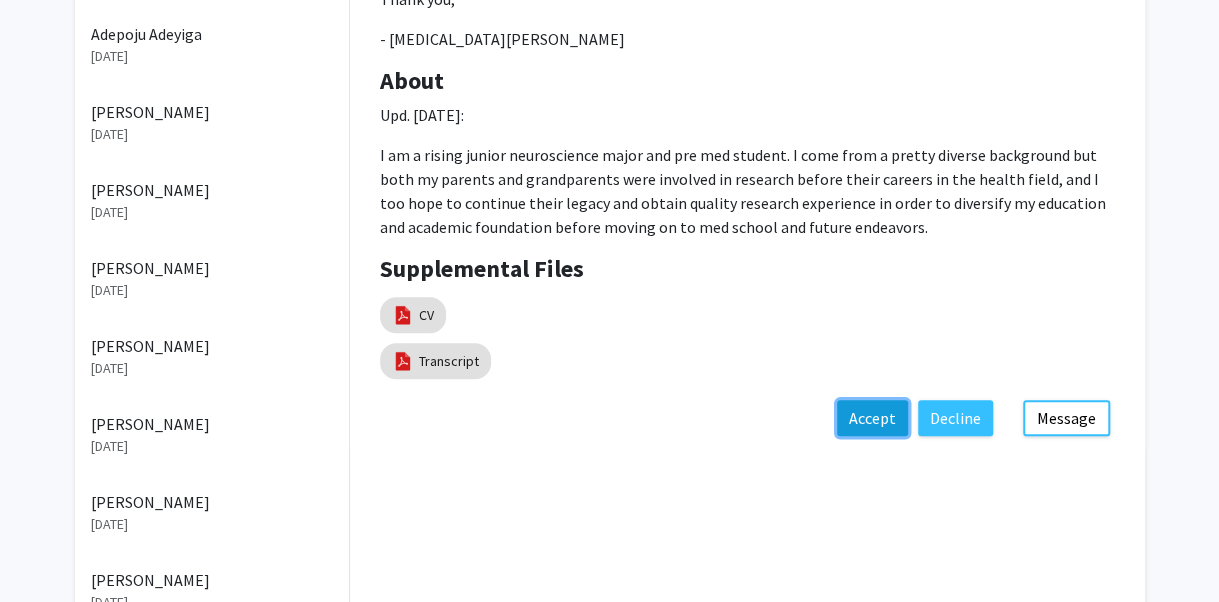 click on "Accept" at bounding box center [872, 418] 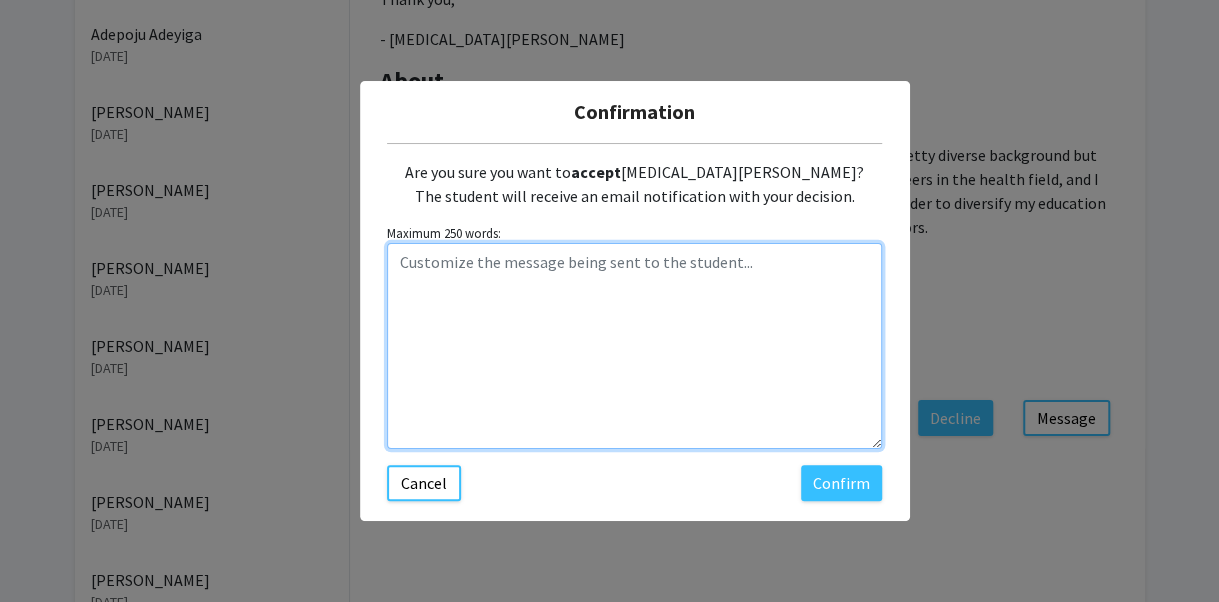 click at bounding box center (634, 346) 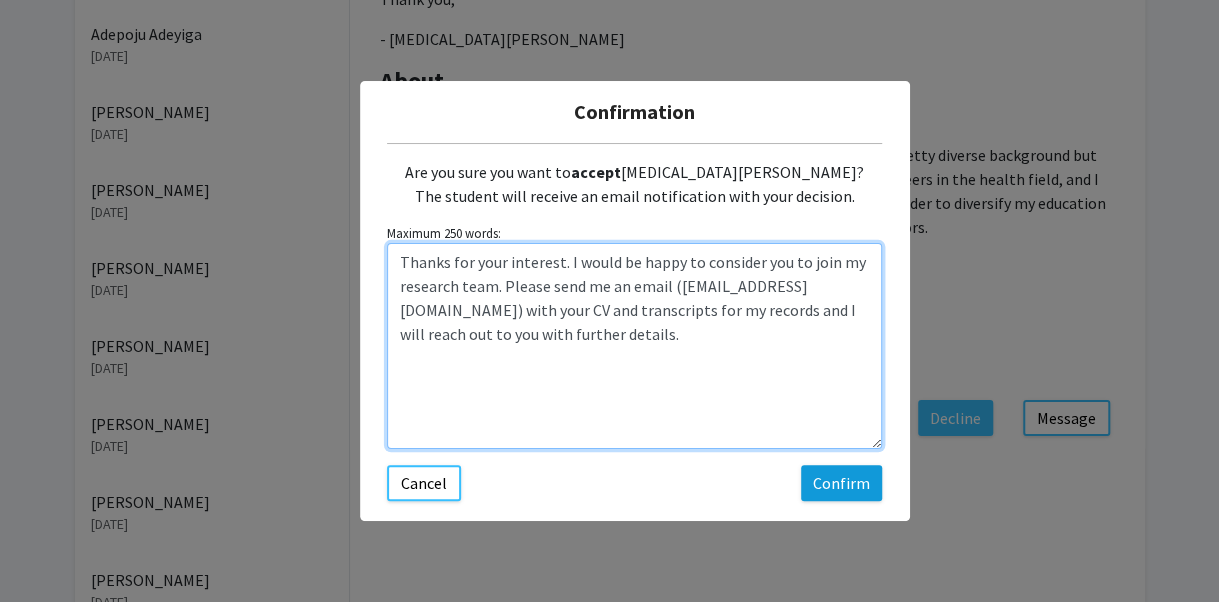 type on "Thanks for your interest. I would be happy to consider you to join my research team. Please send me an email (jbklauda@umd.edu) with your CV and transcripts for my records and I will reach out to you with further details." 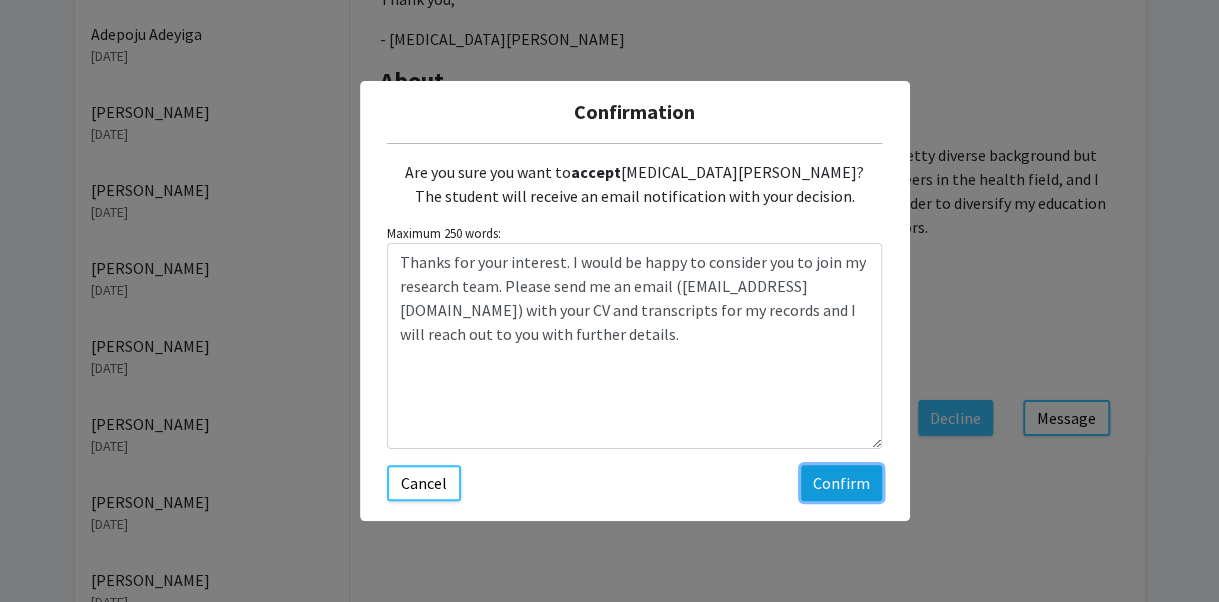 click on "Confirm" at bounding box center (841, 483) 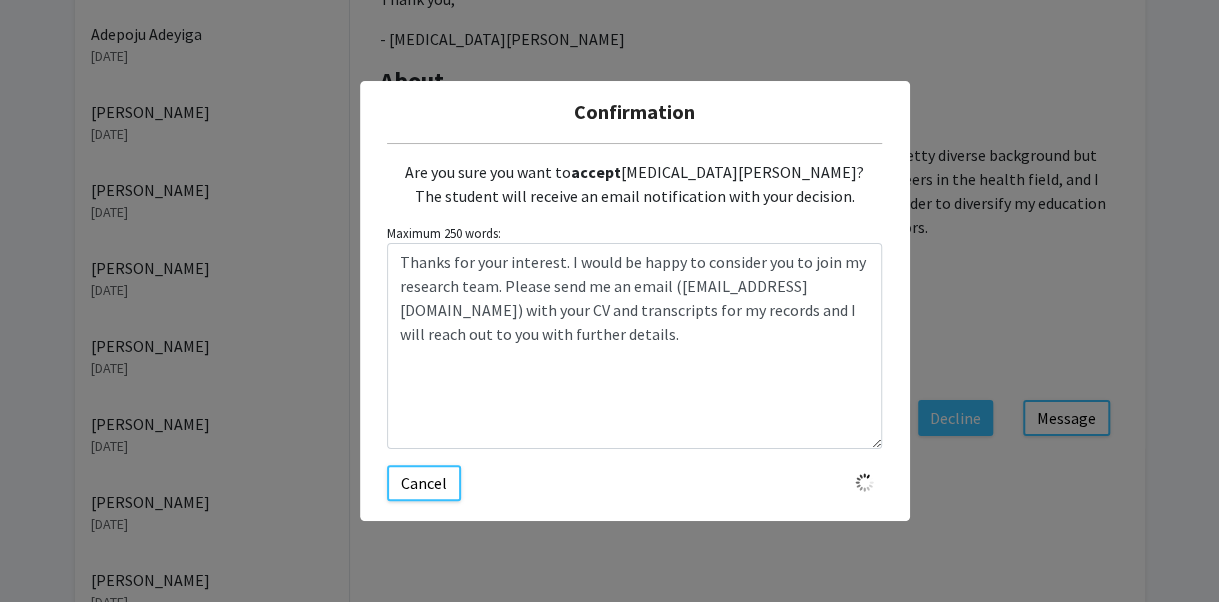 type 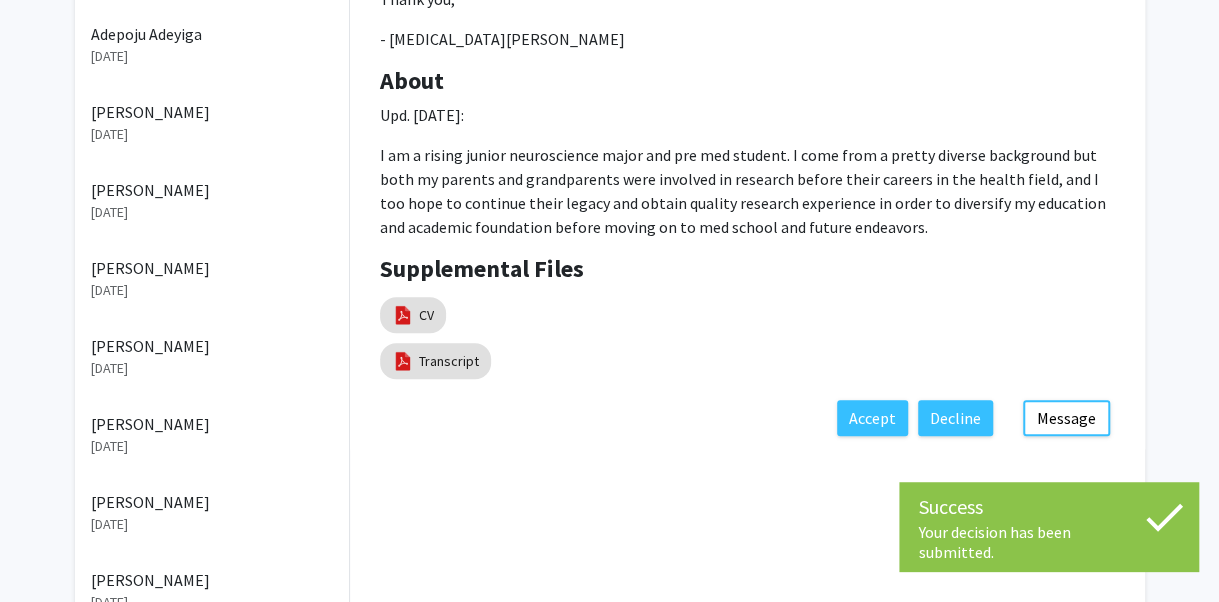 scroll, scrollTop: 434, scrollLeft: 0, axis: vertical 